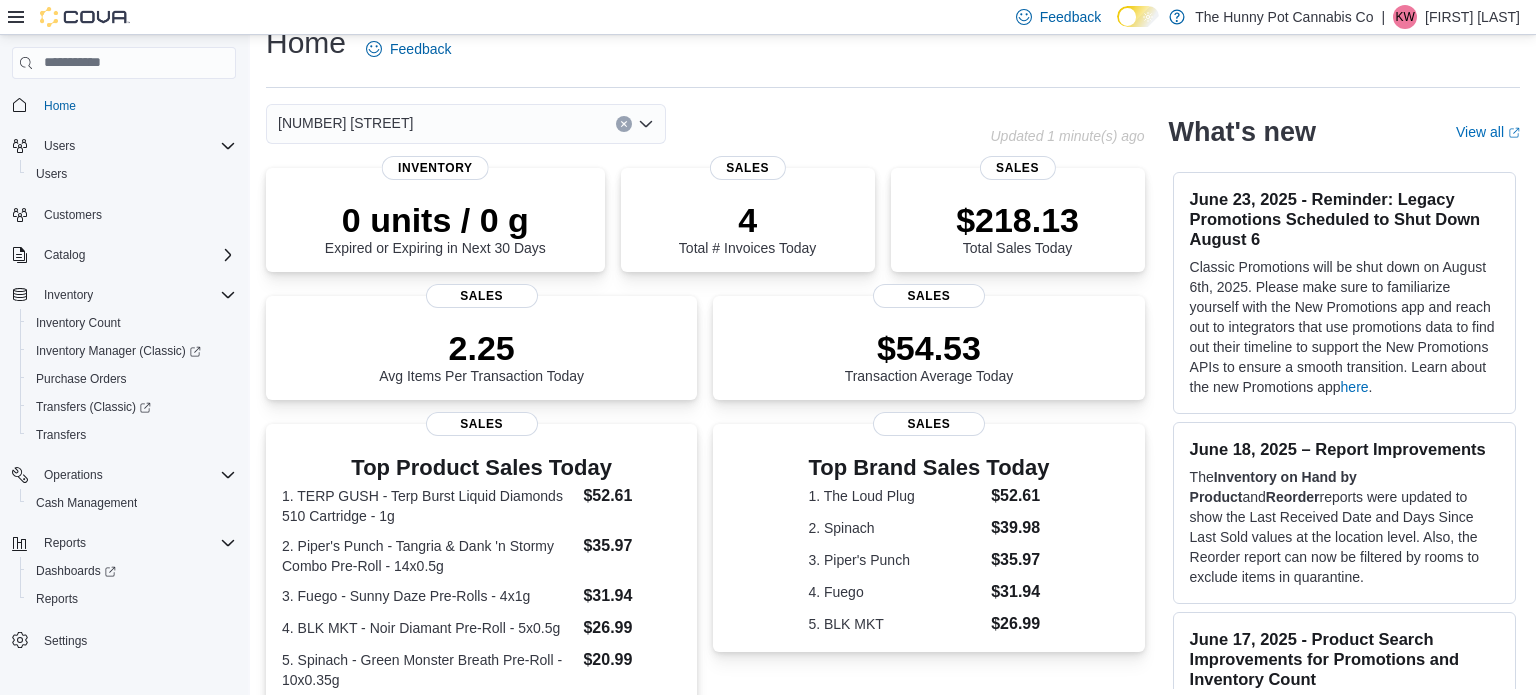 scroll, scrollTop: 23, scrollLeft: 0, axis: vertical 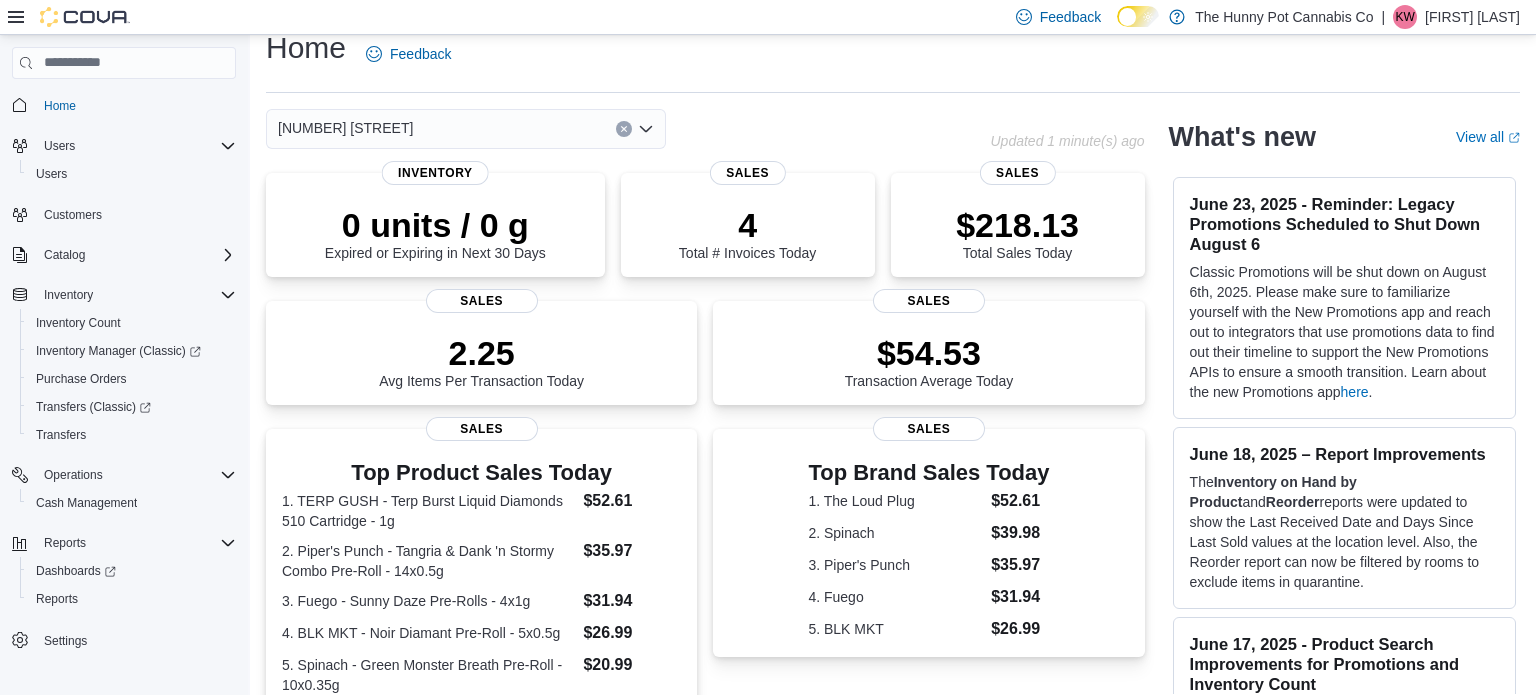 click 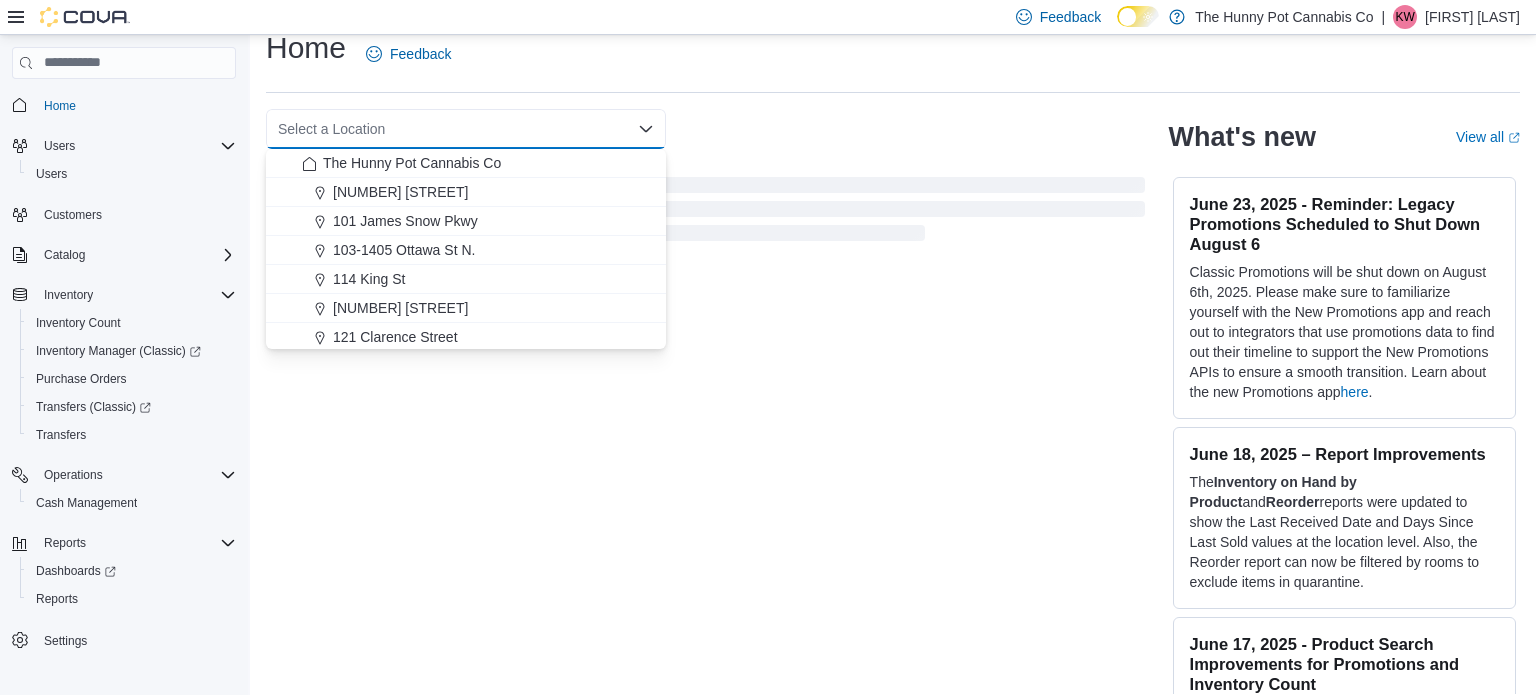 scroll, scrollTop: 37, scrollLeft: 0, axis: vertical 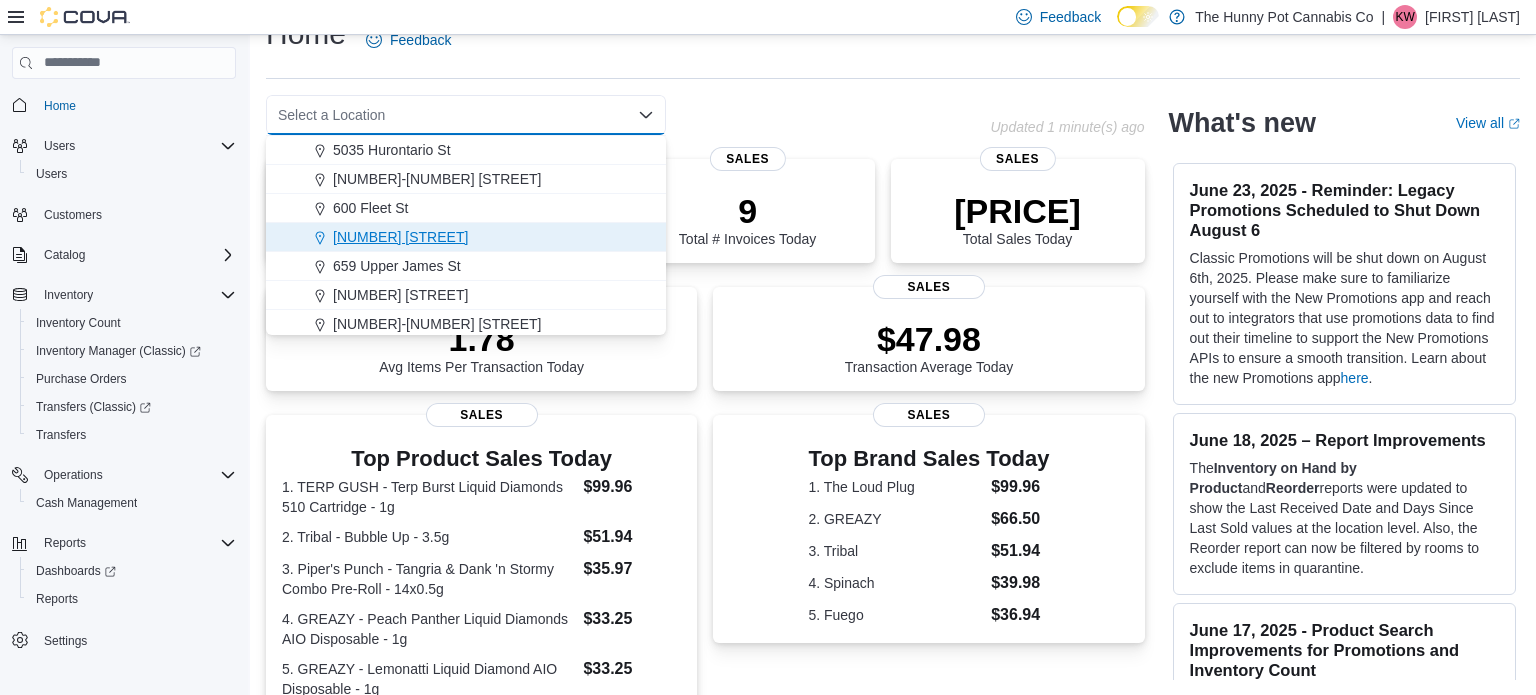 click on "[NUMBER] [STREET]" at bounding box center (400, 237) 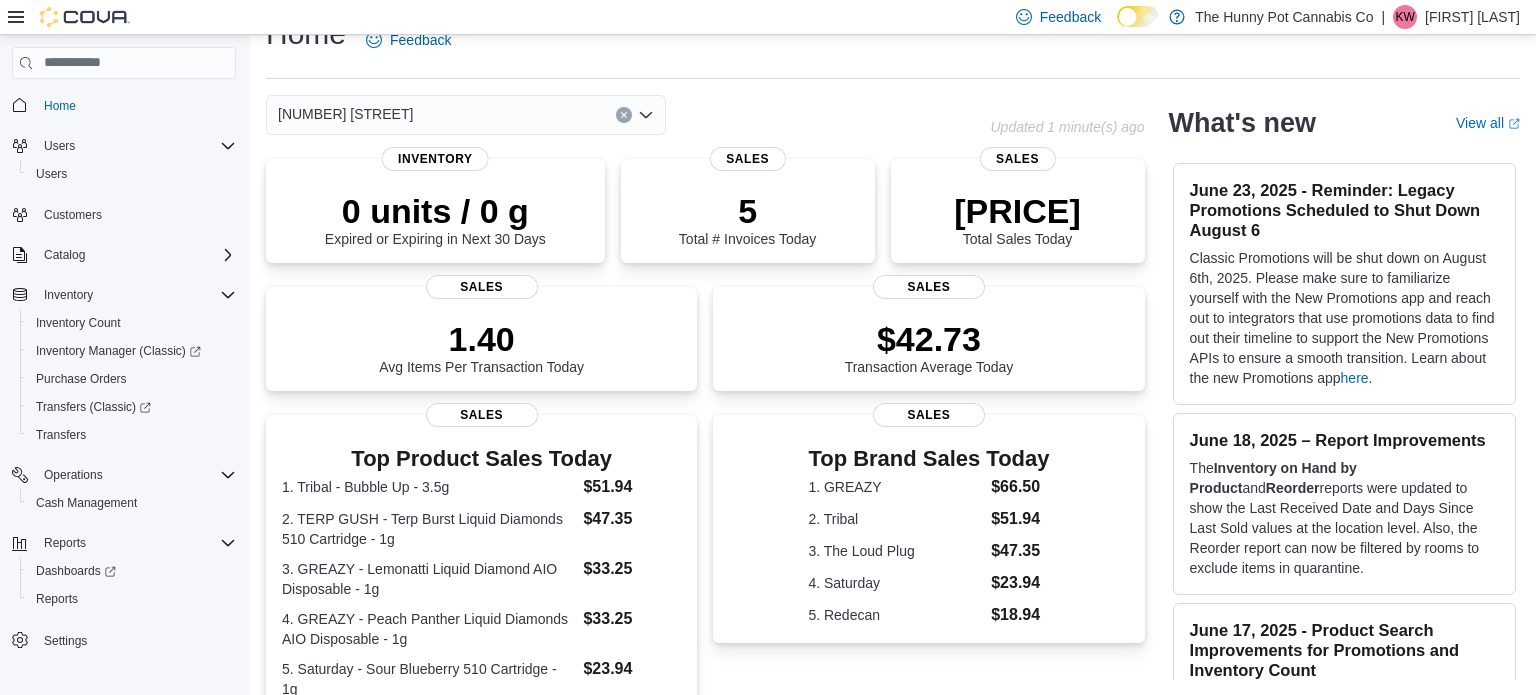 click on "Home Feedback [NUMBER] [STREET] Combo box. Selected. [NUMBER] [STREET]. Press Backspace to delete [NUMBER] [STREET]. Combo box input. Select a Location. Type some text or, to display a list of choices, press Down Arrow. To exit the list of choices, press Escape. Updated [TIME] ago 0 units / 0 g Expired or Expiring in Next 30 Days Inventory 5 Total # Invoices Today Sales [PRICE] Total Sales Today Sales 1.40 Avg Items Per Transaction Today Sales [PRICE] Transaction Average Today Sales Top Product Sales Today 1. [PRODUCT] - [PRODUCT] - [QUANTITY] [PRICE] 2. [PRODUCT] - [PRODUCT] [PRODUCT] - [QUANTITY] [PRICE] 3. [PRODUCT] - [PRODUCT] [PRODUCT] - [QUANTITY] [PRICE] 4. [PRODUCT] - [PRODUCT] [PRODUCT] - [QUANTITY] [PRICE] 5. [PRODUCT] - [PRODUCT] - [QUANTITY] [PRICE] Sales Top Brand Sales Today 1. [BRAND] [PRICE] 2. [BRAND] [PRICE] 3. [BRAND] [PRICE] 4. [BRAND] [PRICE] 5. [BRAND] [PRICE] Sales Average Transactions per Hour Sales What's new View all here . The and *" at bounding box center [893, 578] 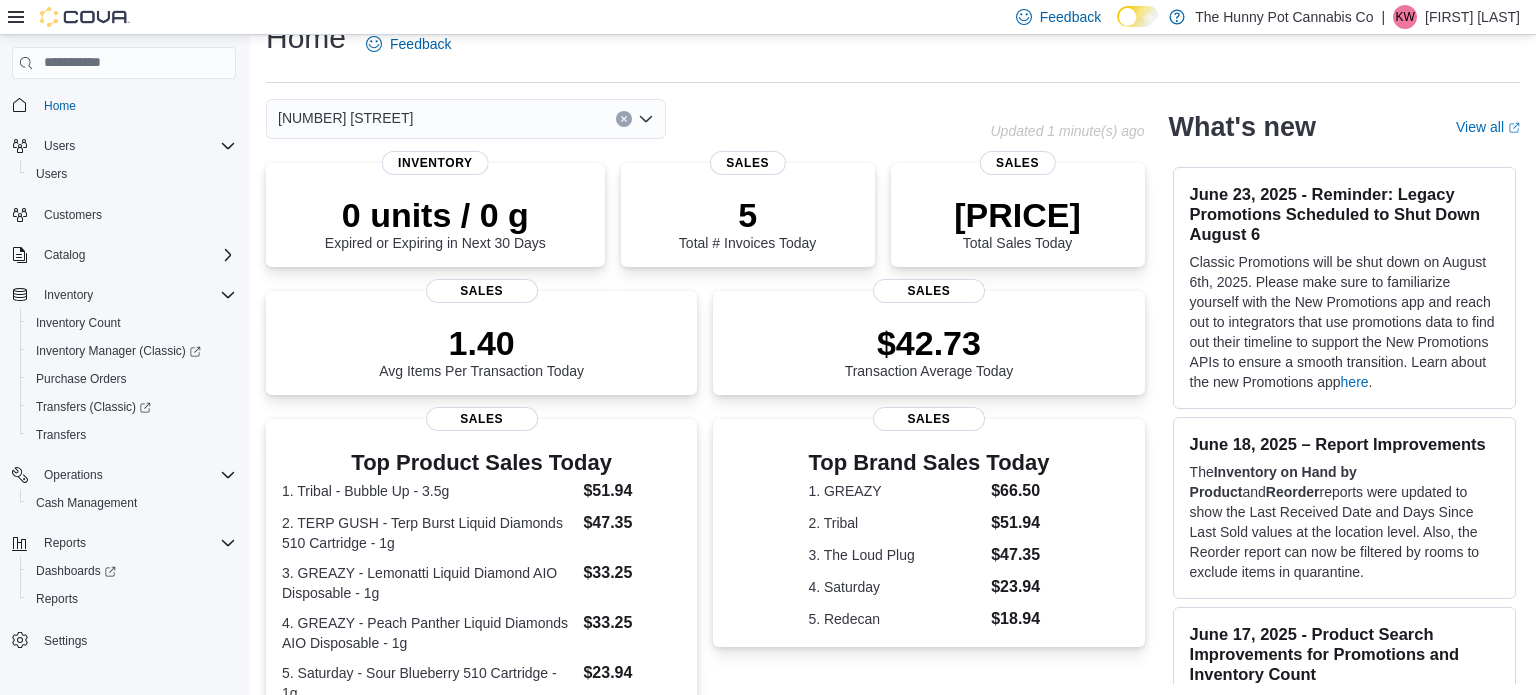 scroll, scrollTop: 0, scrollLeft: 0, axis: both 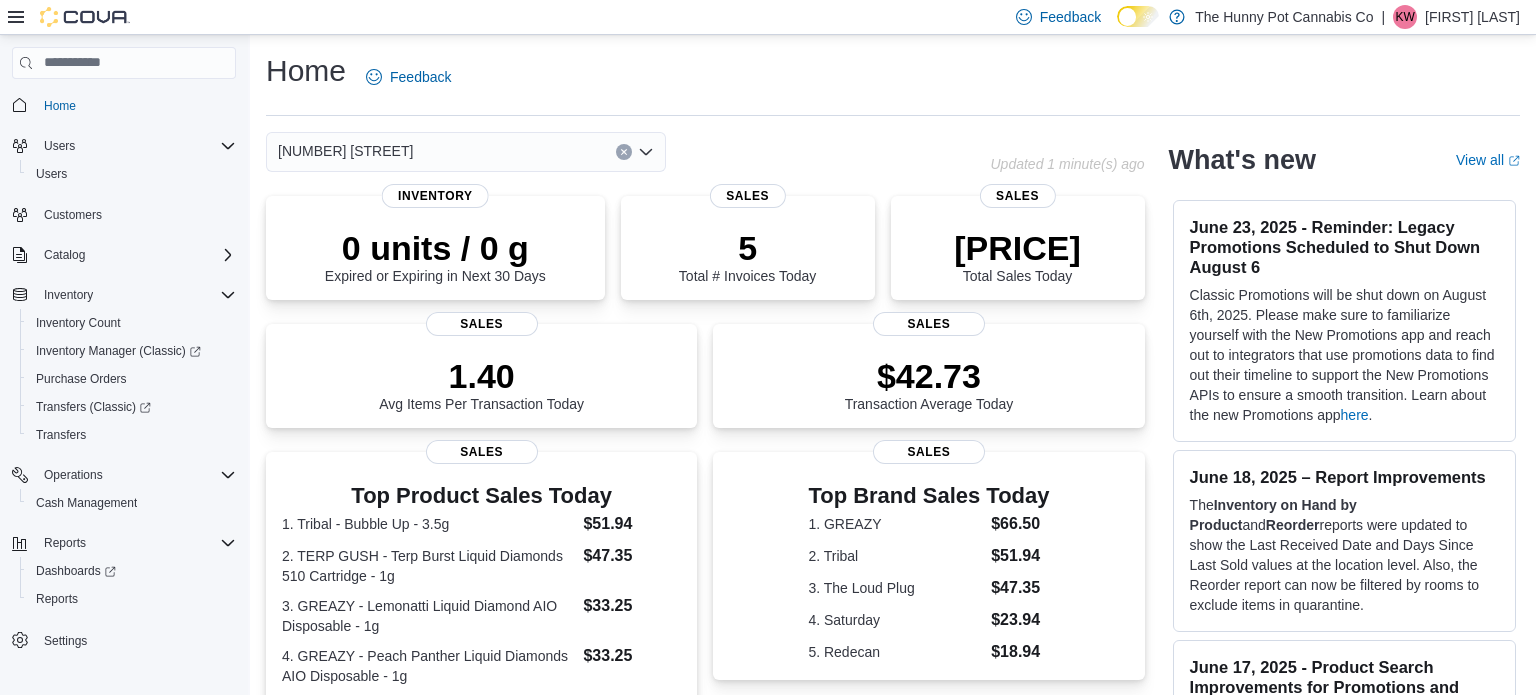 click 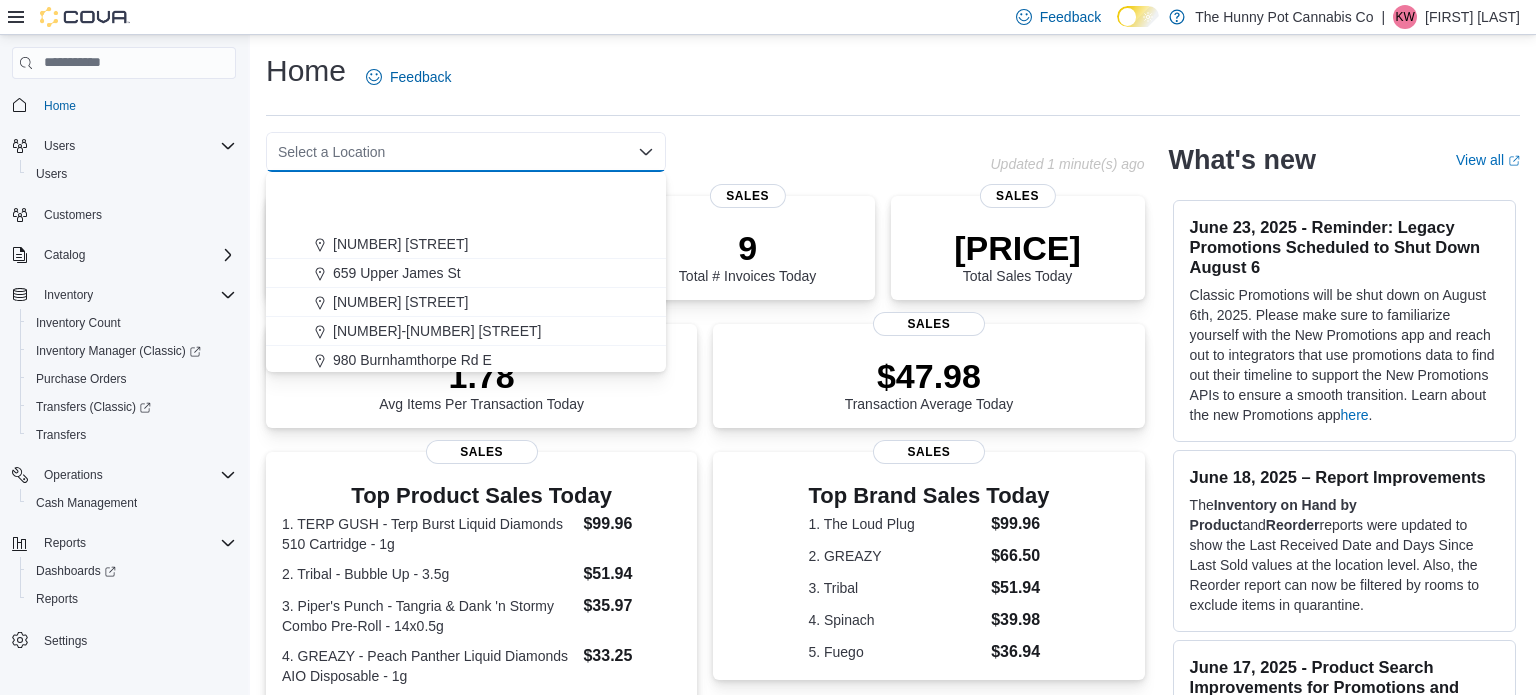 scroll, scrollTop: 1047, scrollLeft: 0, axis: vertical 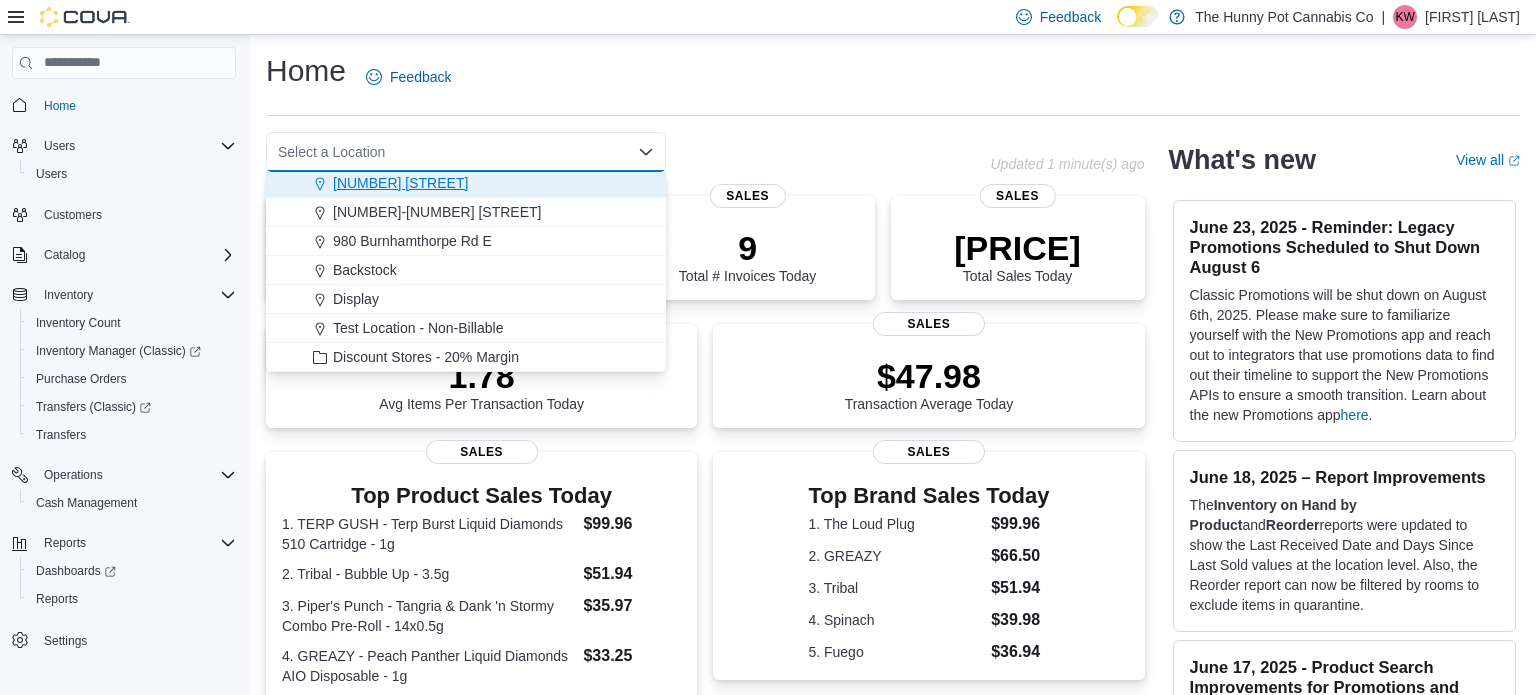click on "[NUMBER] [STREET]" at bounding box center [400, 183] 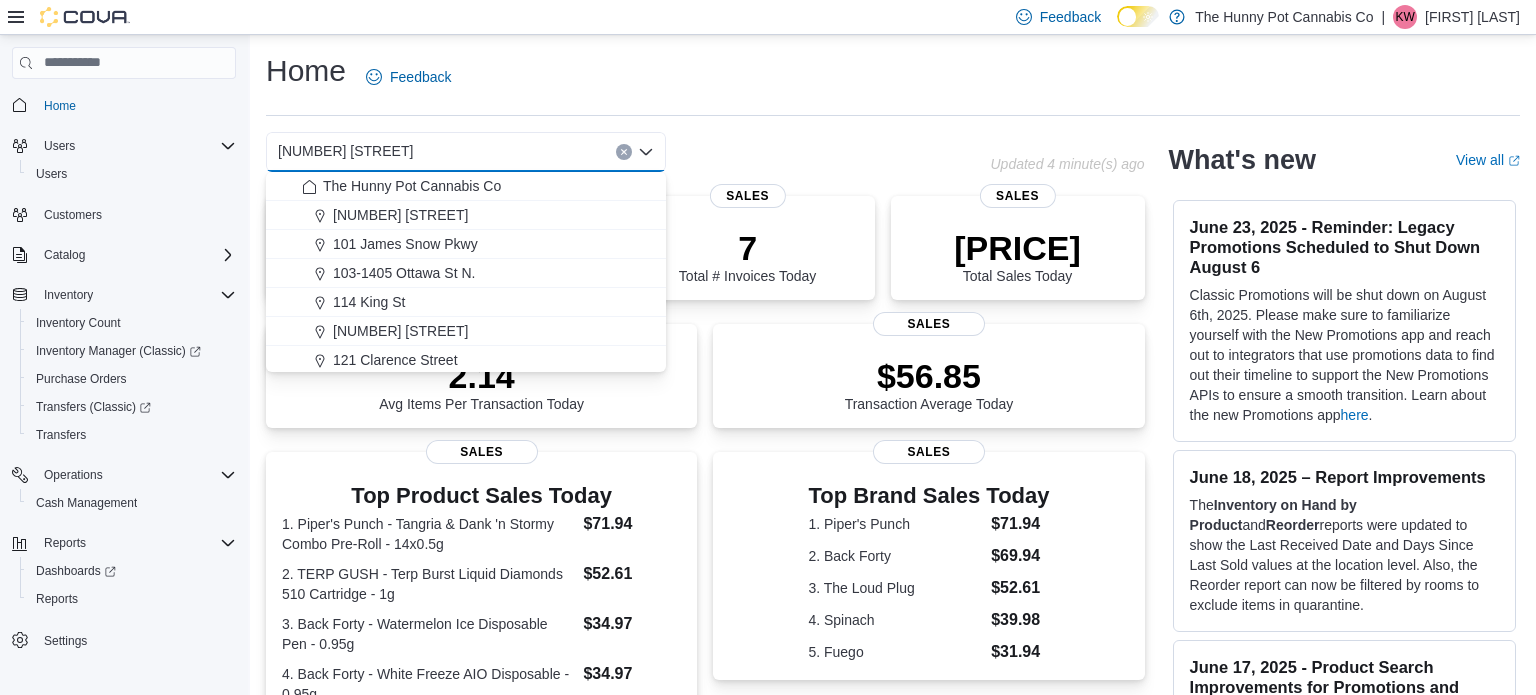 click on "Home Feedback [NUMBER] [STREET] Combo box. Selected. [NUMBER] [STREET]. Press Backspace to delete [NUMBER] [STREET]. Combo box input. Select a Location. Type some text or, to display a list of choices, press Down Arrow. To exit the list of choices, press Escape. Updated [TIME] ago 0 units / 0 g Expired or Expiring in Next 30 Days Inventory 7 Total # Invoices Today Sales [PRICE] Total Sales Today Sales 2.14 Avg Items Per Transaction Today Sales [PRICE] Transaction Average Today Sales Top Product Sales Today 1. [PRODUCT] - [PRODUCT] - [QUANTITY] [PRICE] 2. [PRODUCT] - [PRODUCT] [PRODUCT] - [QUANTITY] [PRICE] 3. [PRODUCT] - [PRODUCT] [PRODUCT] - [QUANTITY] [PRICE] 4. [PRODUCT] - [PRODUCT] [PRODUCT] - [QUANTITY] [PRICE] 5. [PRODUCT] - [PRODUCT] - [QUANTITY] [PRICE] Sales Top Brand Sales Today 1. [BRAND] [PRICE] 2. [BRAND] [PRICE] 3. [BRAND] [PRICE] 4. [BRAND] [PRICE] 5. [BRAND] [PRICE] Sales Average Transactions per Hour Sales What's new View all ." at bounding box center (893, 615) 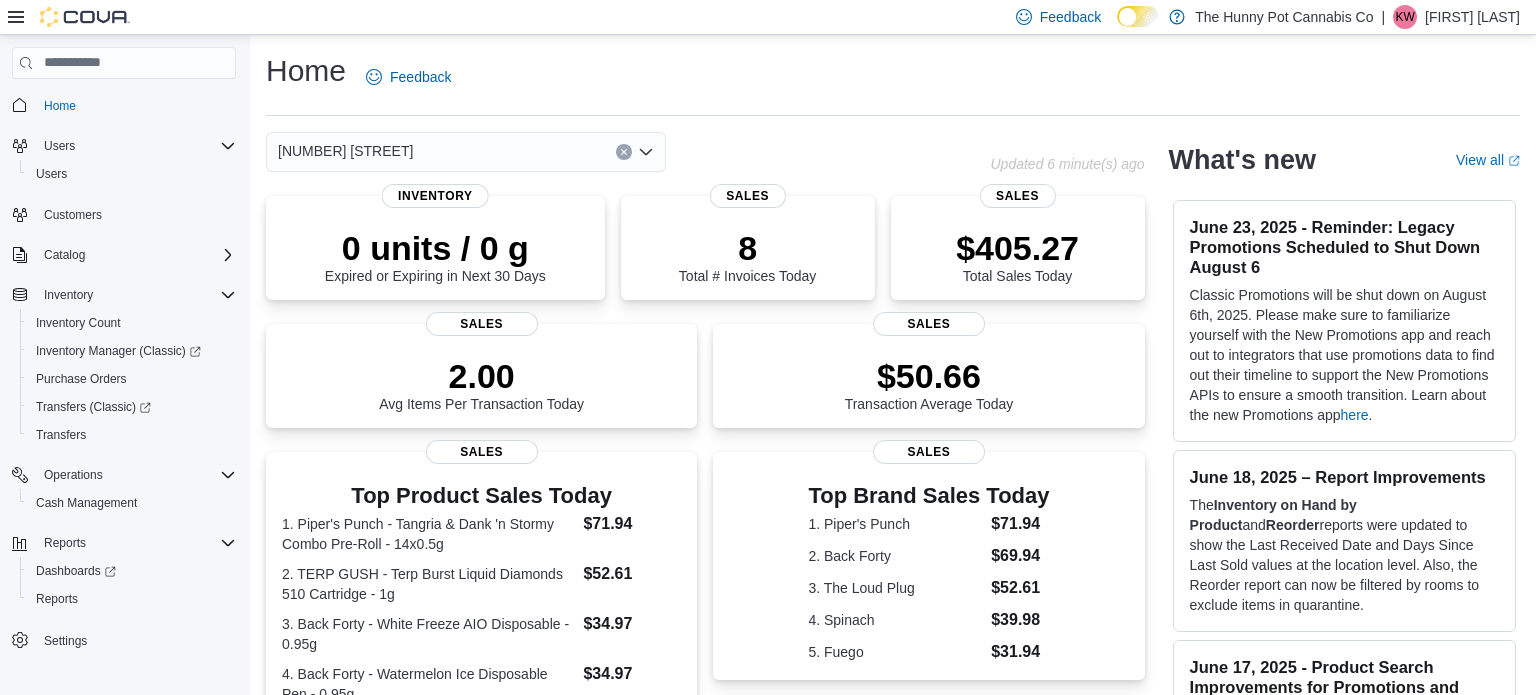 click on "Home Feedback [NUMBER] [STREET] Updated [TIME] ago 0 units / 0 g Expired or Expiring in Next 30 Days Inventory 8 Total # Invoices Today Sales [PRICE] Total Sales Today Sales 2.00 Avg Items Per Transaction Today Sales [PRICE] Transaction Average Today Sales Top Product Sales Today 1. [PRODUCT] - [PRODUCT] - [QUANTITY] [PRICE] 2. [PRODUCT] - [PRODUCT] [PRODUCT] - [QUANTITY] [PRICE] 3. [PRODUCT] - [PRODUCT] [PRODUCT] - [QUANTITY] [PRICE] 4. [PRODUCT] - [PRODUCT] [PRODUCT] - [QUANTITY] [PRICE] 5. [PRODUCT] - [PRODUCT] - [QUANTITY] [PRICE] Sales Top Brand Sales Today 1. [BRAND] [PRICE] 2. [BRAND] [PRICE] 3. [BRAND] [PRICE] 4. [BRAND] [PRICE] 5. [BRAND] [PRICE] Sales Average Transactions per Hour Sales What's new View all (opens in a new tab or window) [DATE] - Reminder: Legacy Promotions Scheduled to Shut Down [DATE] here . [DATE] – Report Improvements The Inventory on Hand by Product and Reorder Promotions and Inventory Count *" at bounding box center (893, 615) 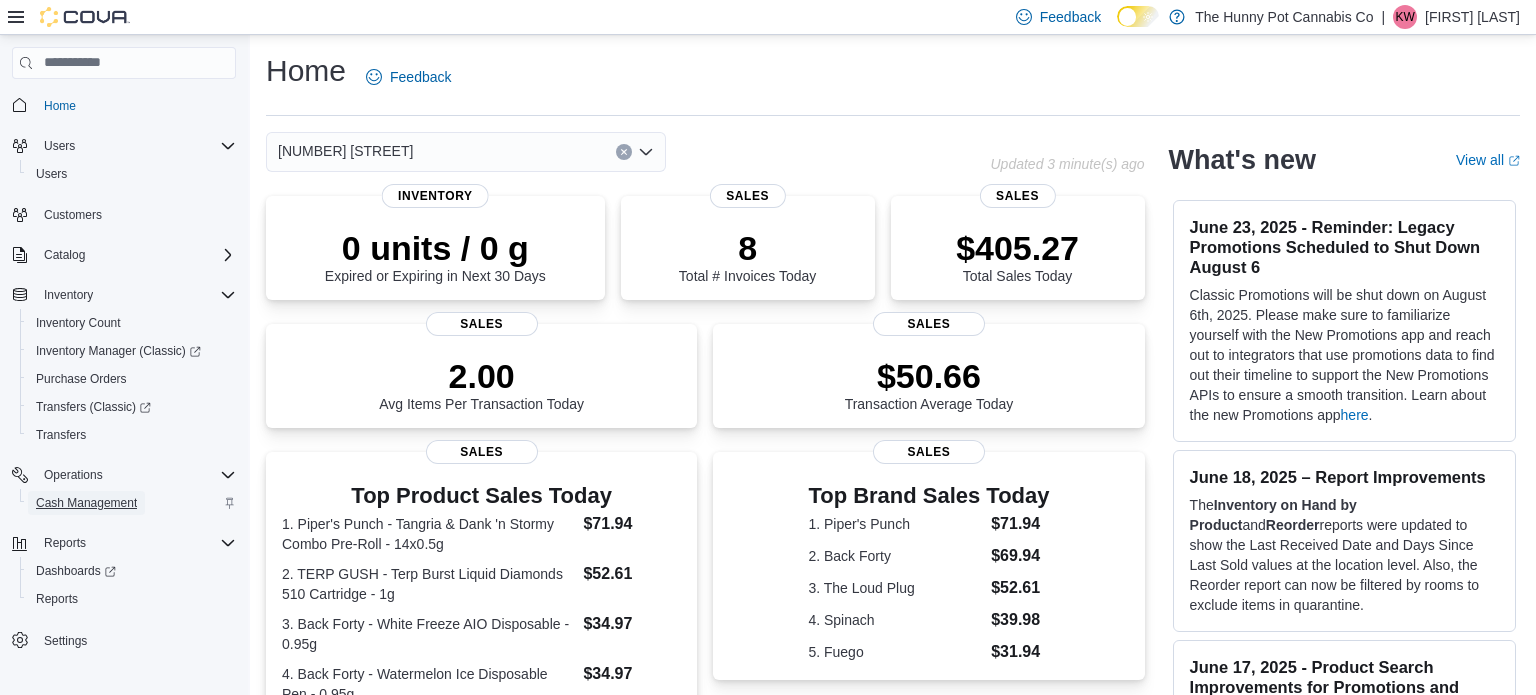click on "Cash Management" at bounding box center [86, 503] 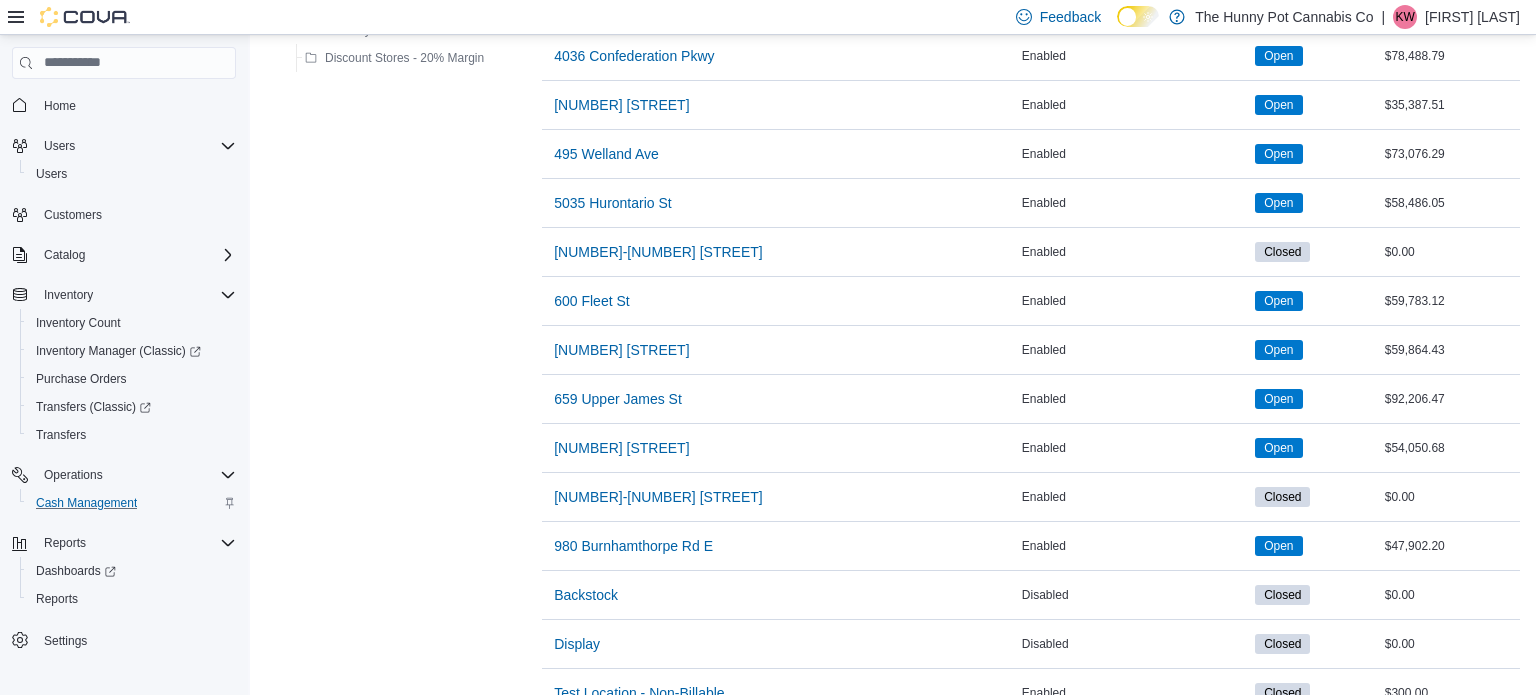scroll, scrollTop: 1582, scrollLeft: 0, axis: vertical 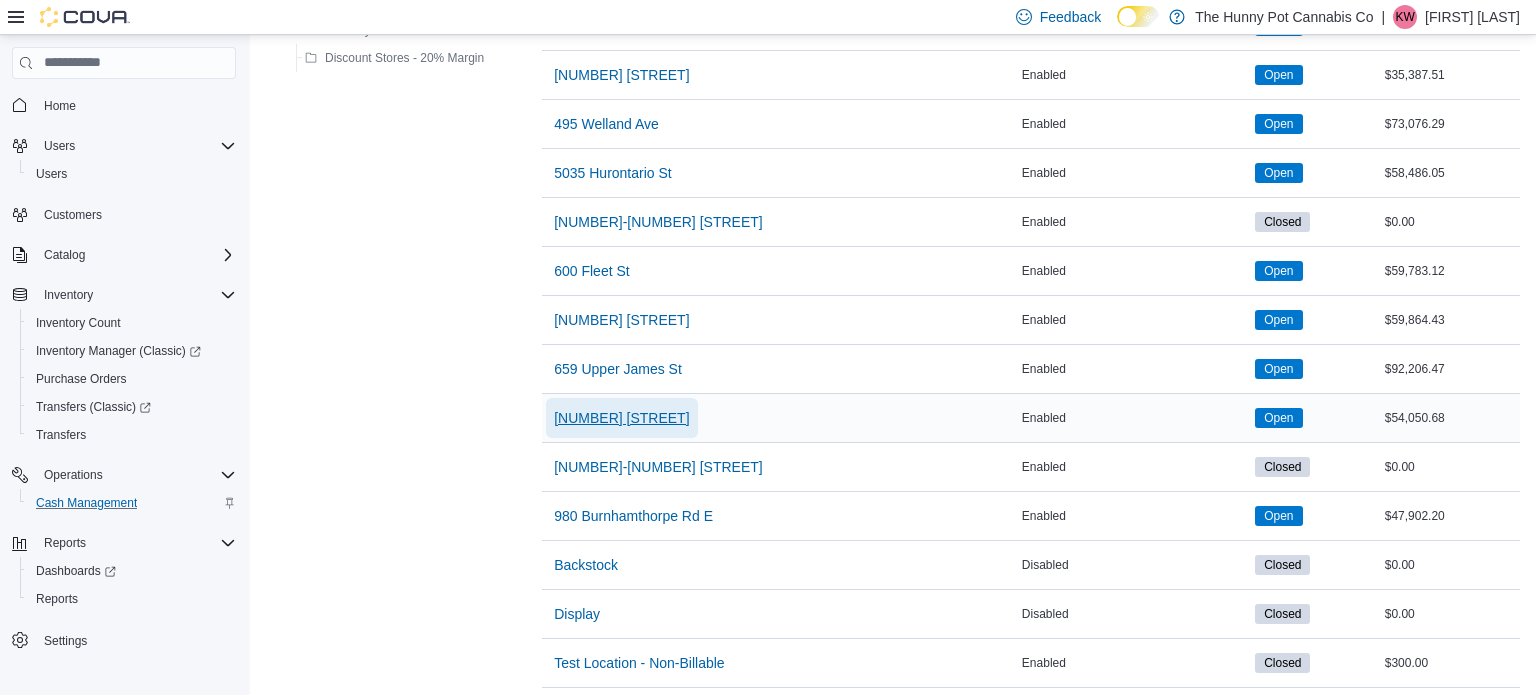click on "[NUMBER] [STREET]" at bounding box center [621, 418] 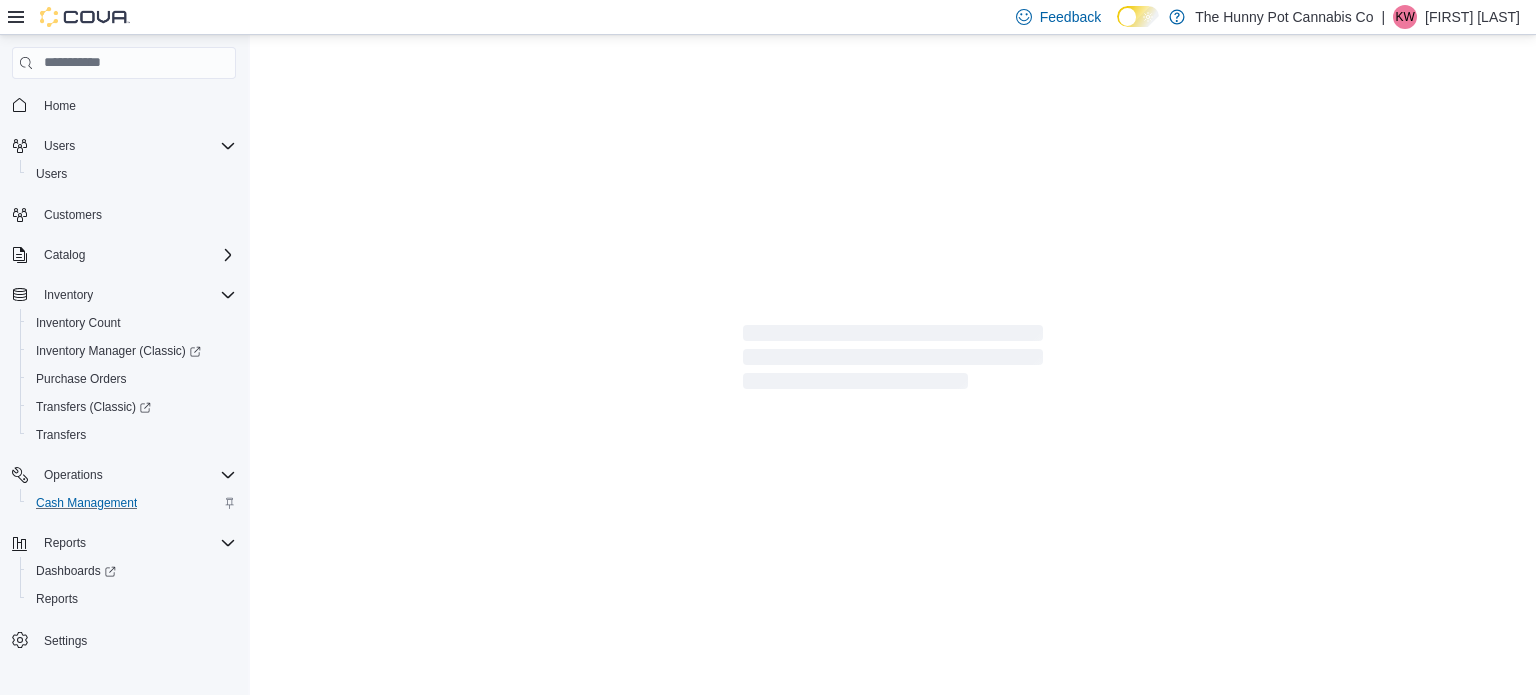 scroll, scrollTop: 0, scrollLeft: 0, axis: both 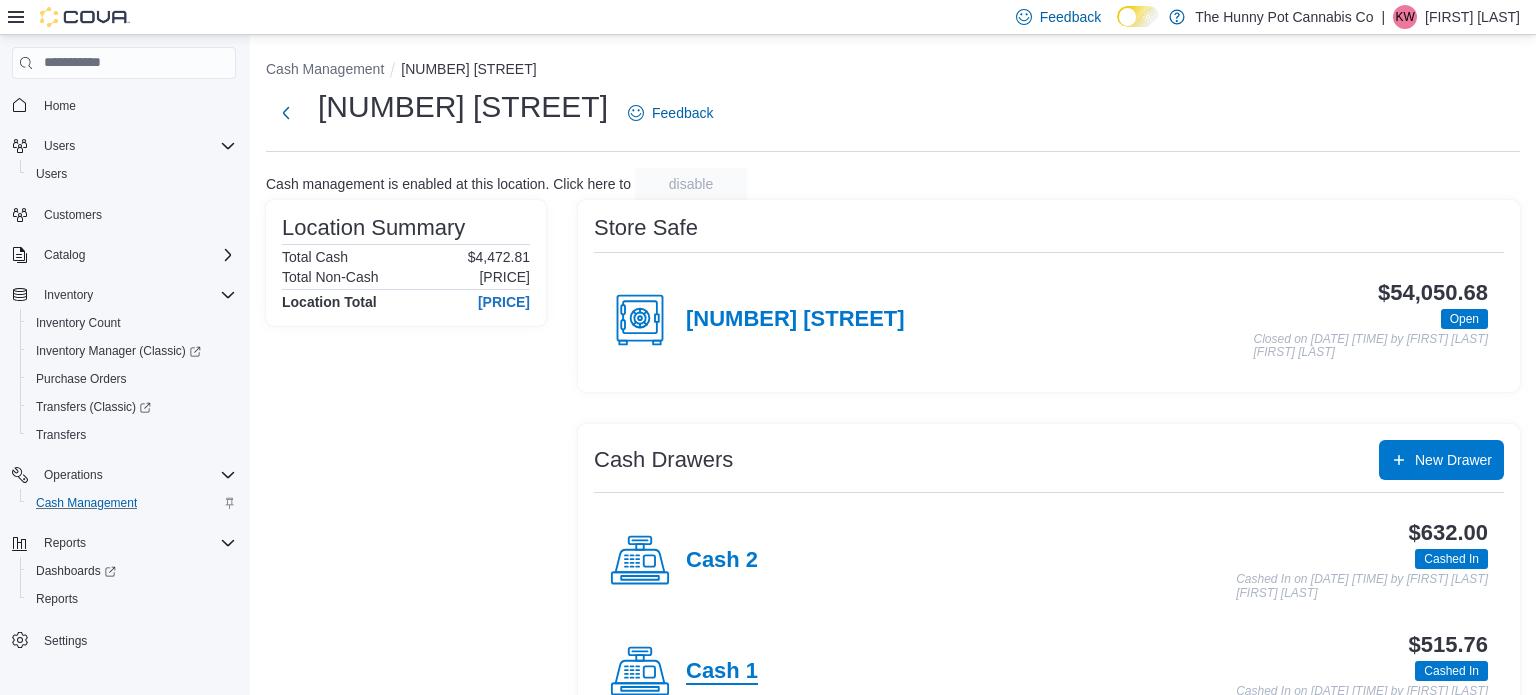 click on "Cash 1" at bounding box center (722, 672) 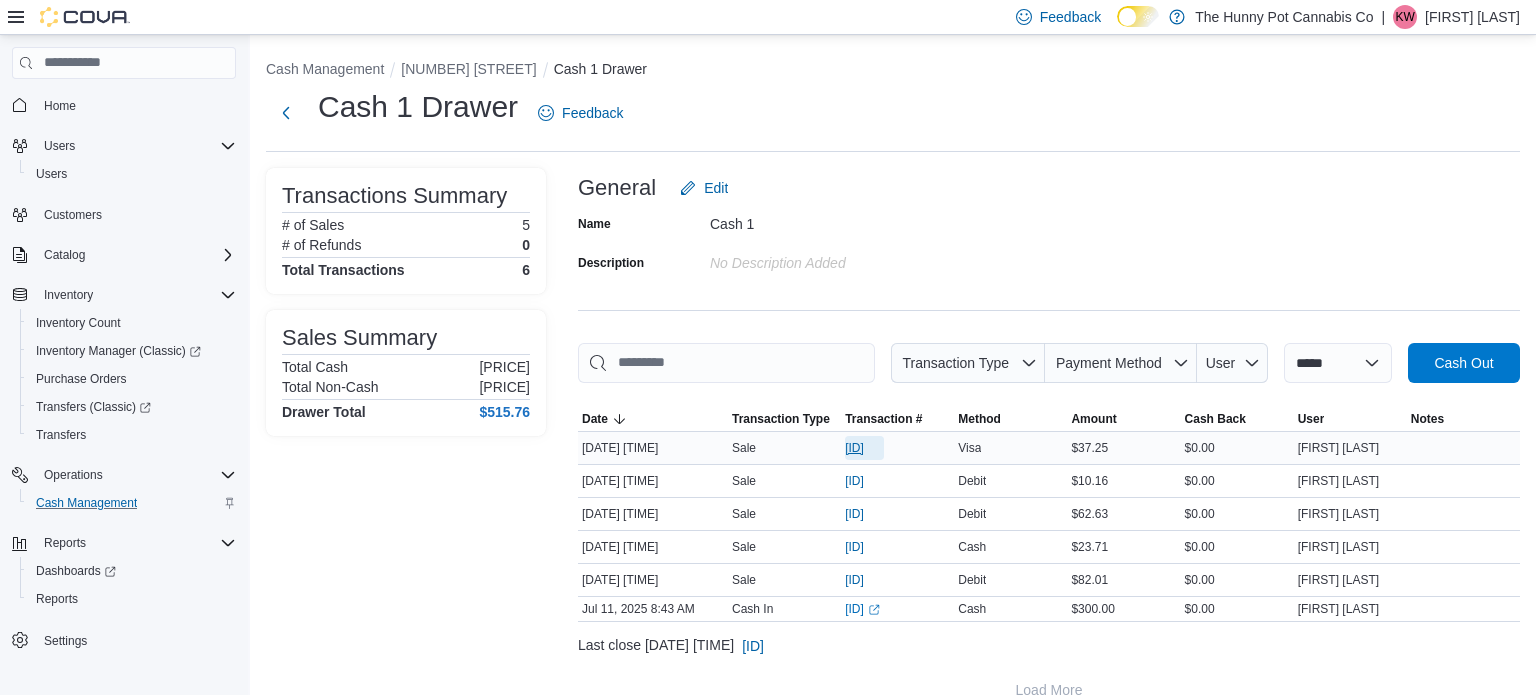 click on "[ID]" at bounding box center [854, 448] 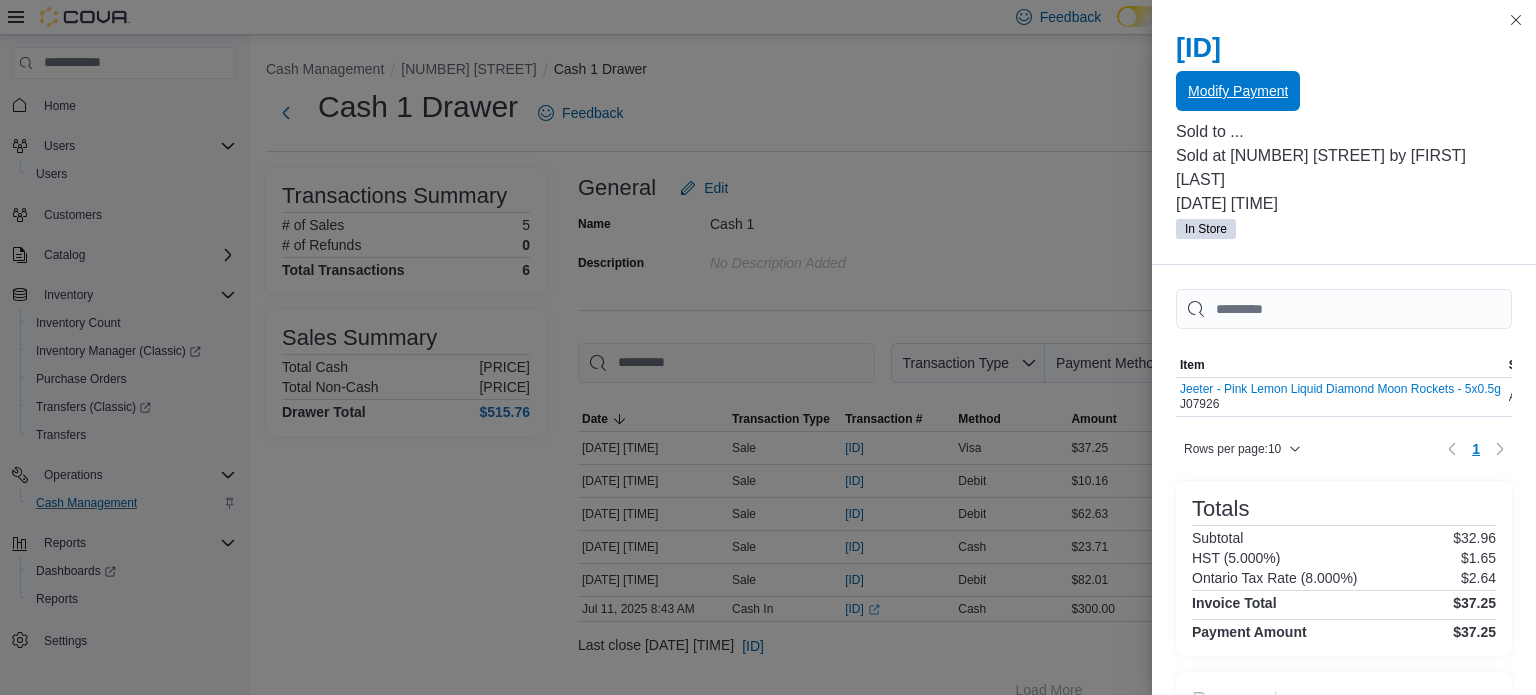 click on "Modify Payment" at bounding box center (1238, 91) 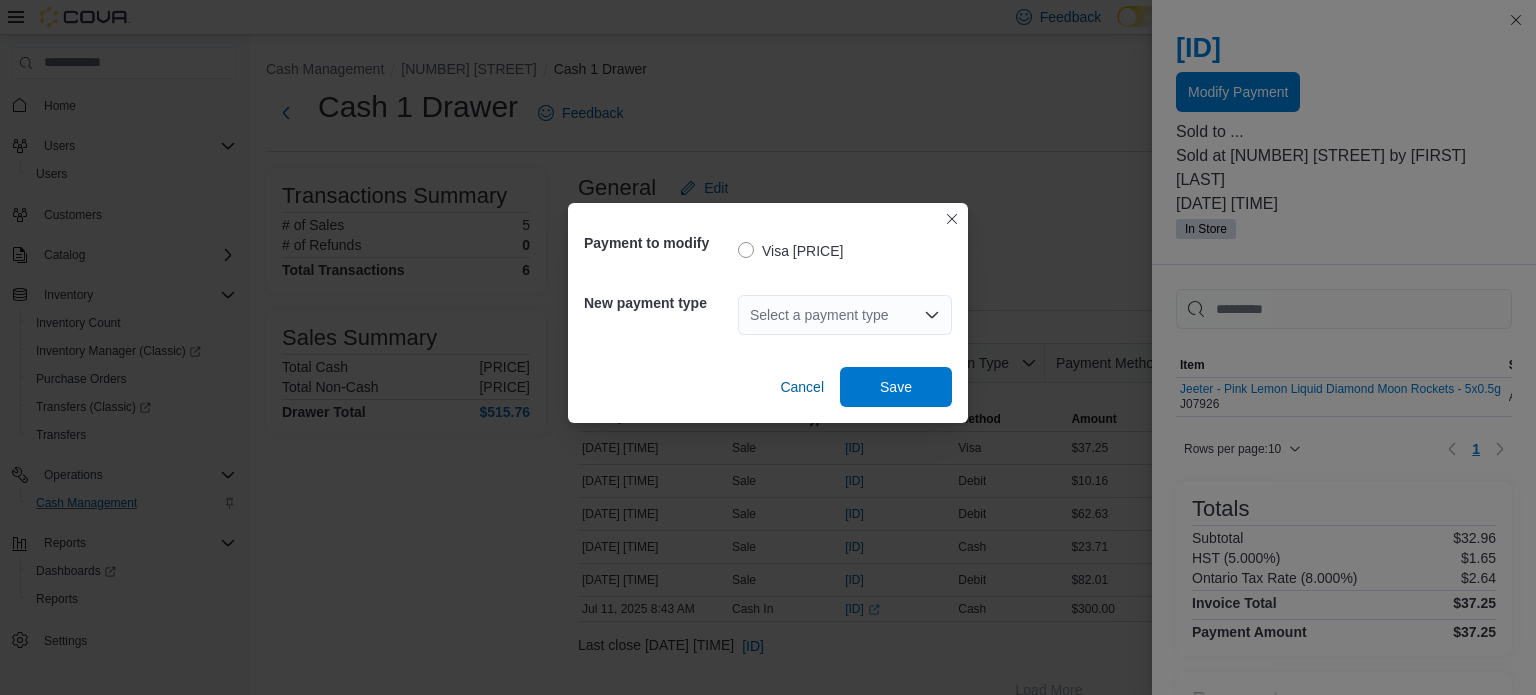 click on "Select a payment type" at bounding box center (845, 315) 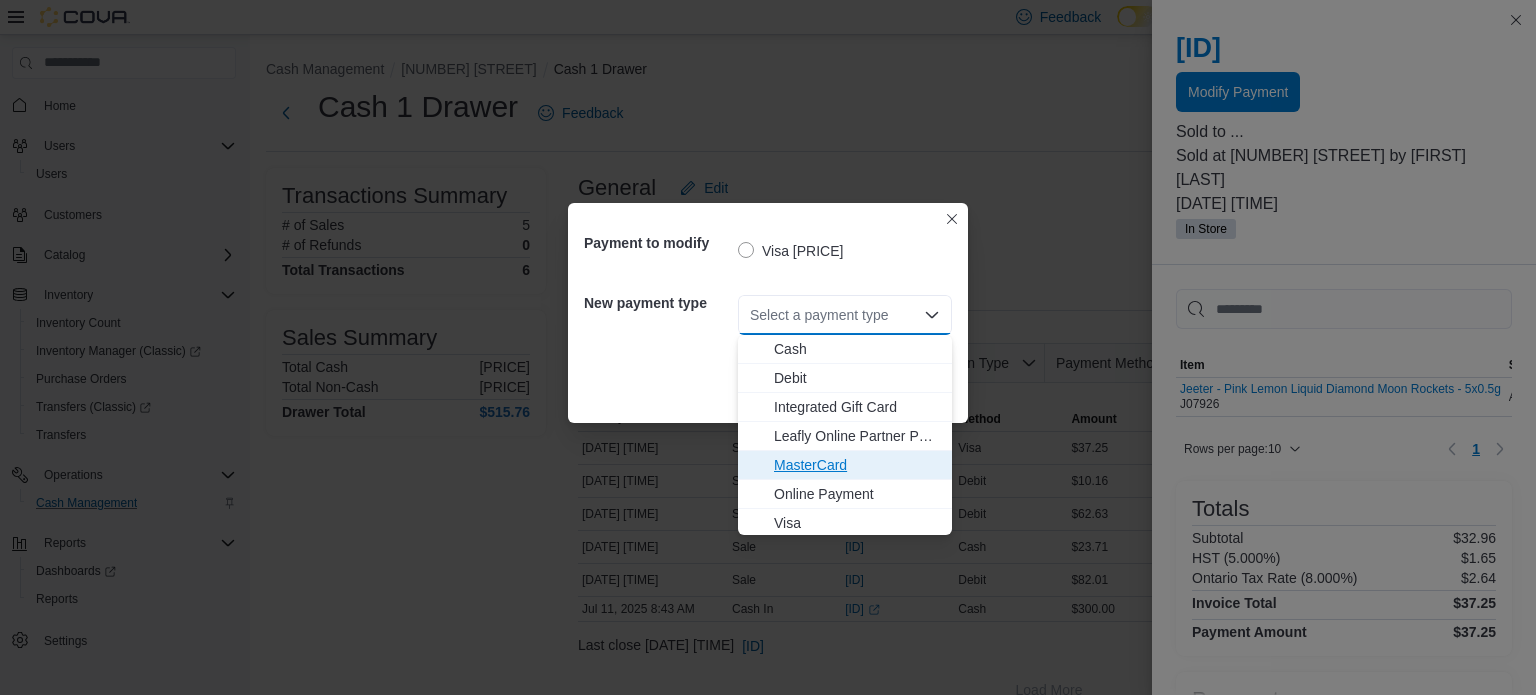 click on "MasterCard" at bounding box center (857, 465) 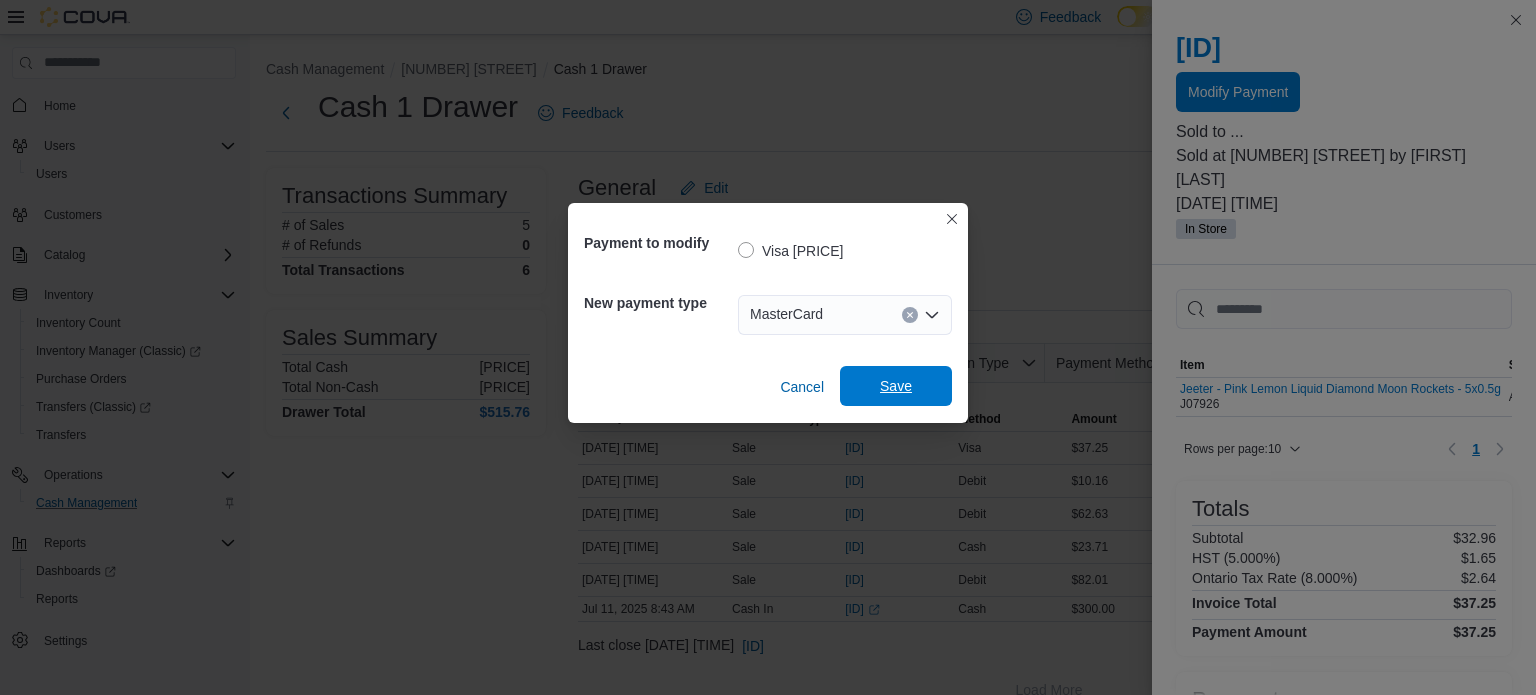 click on "Save" at bounding box center [896, 386] 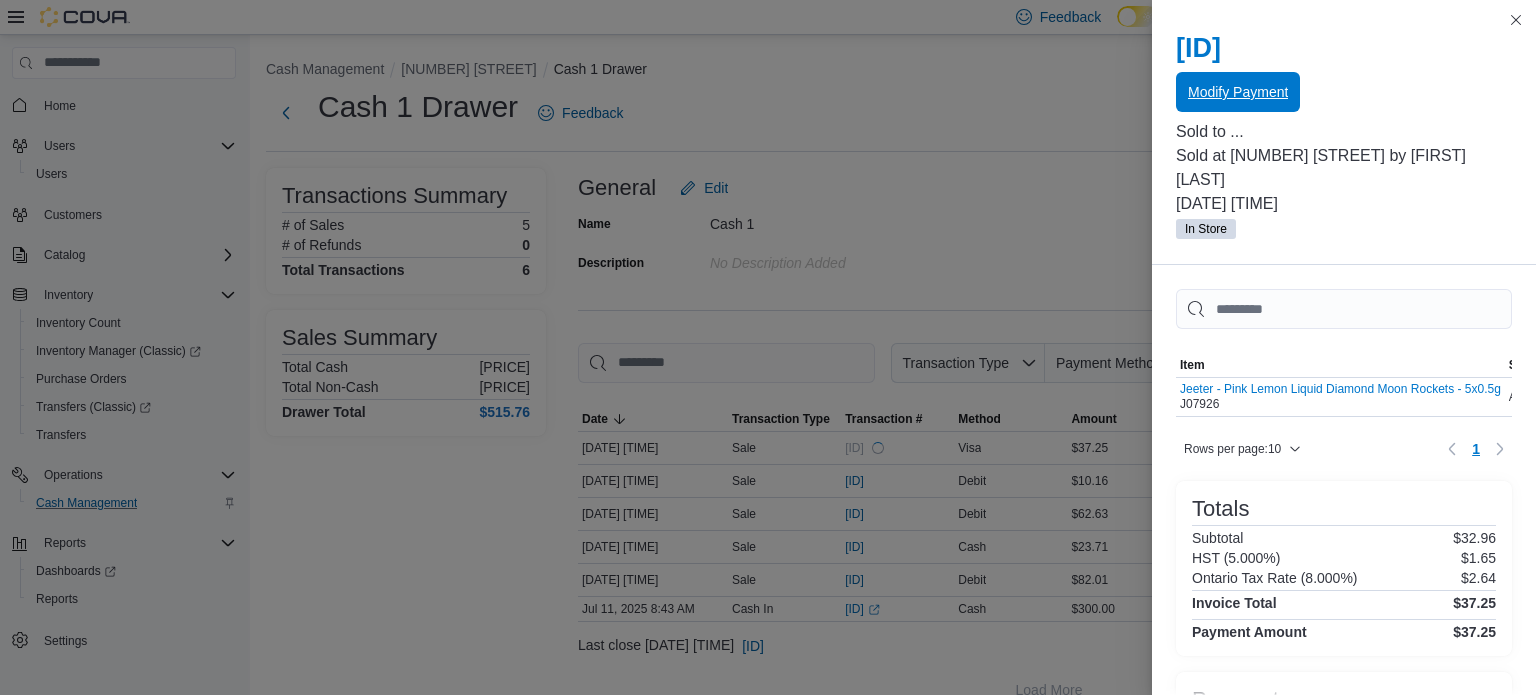 scroll, scrollTop: 0, scrollLeft: 0, axis: both 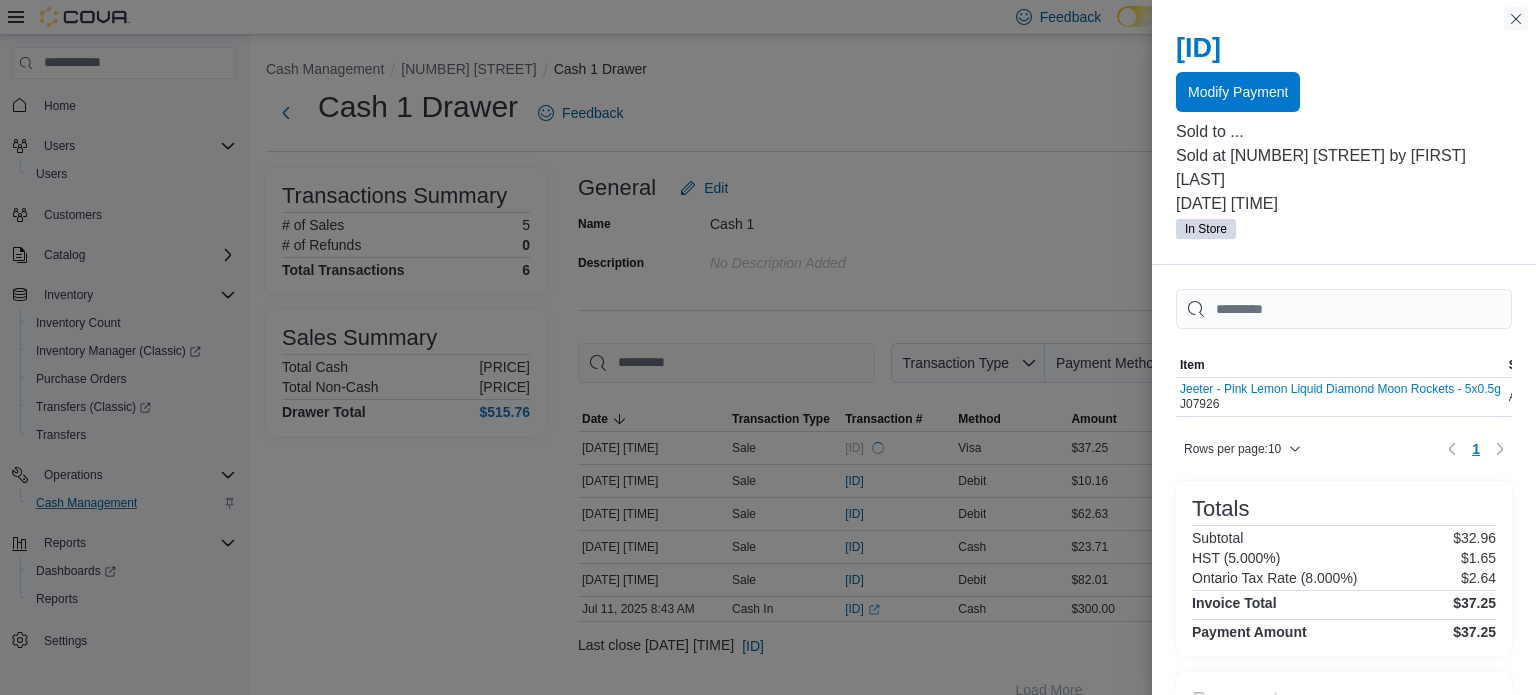 click at bounding box center (1516, 19) 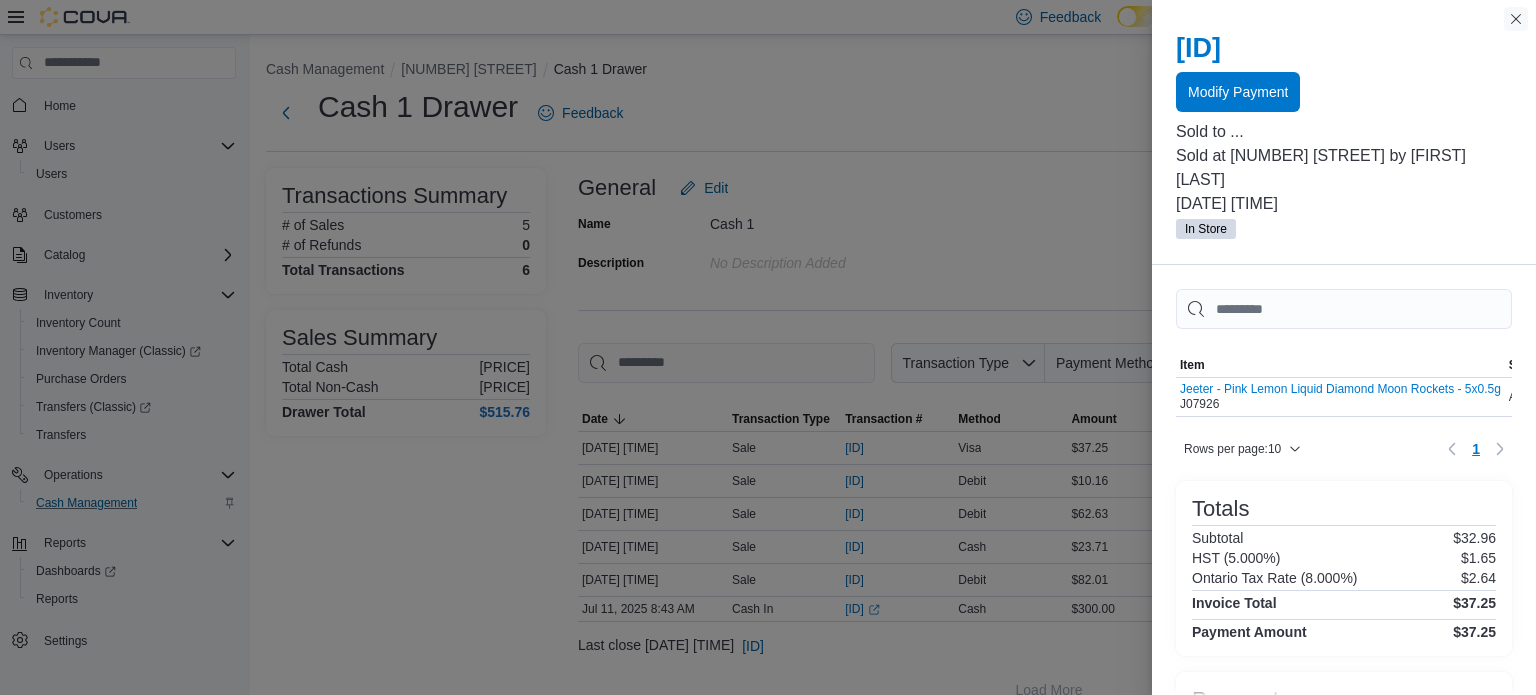 click at bounding box center (1516, 19) 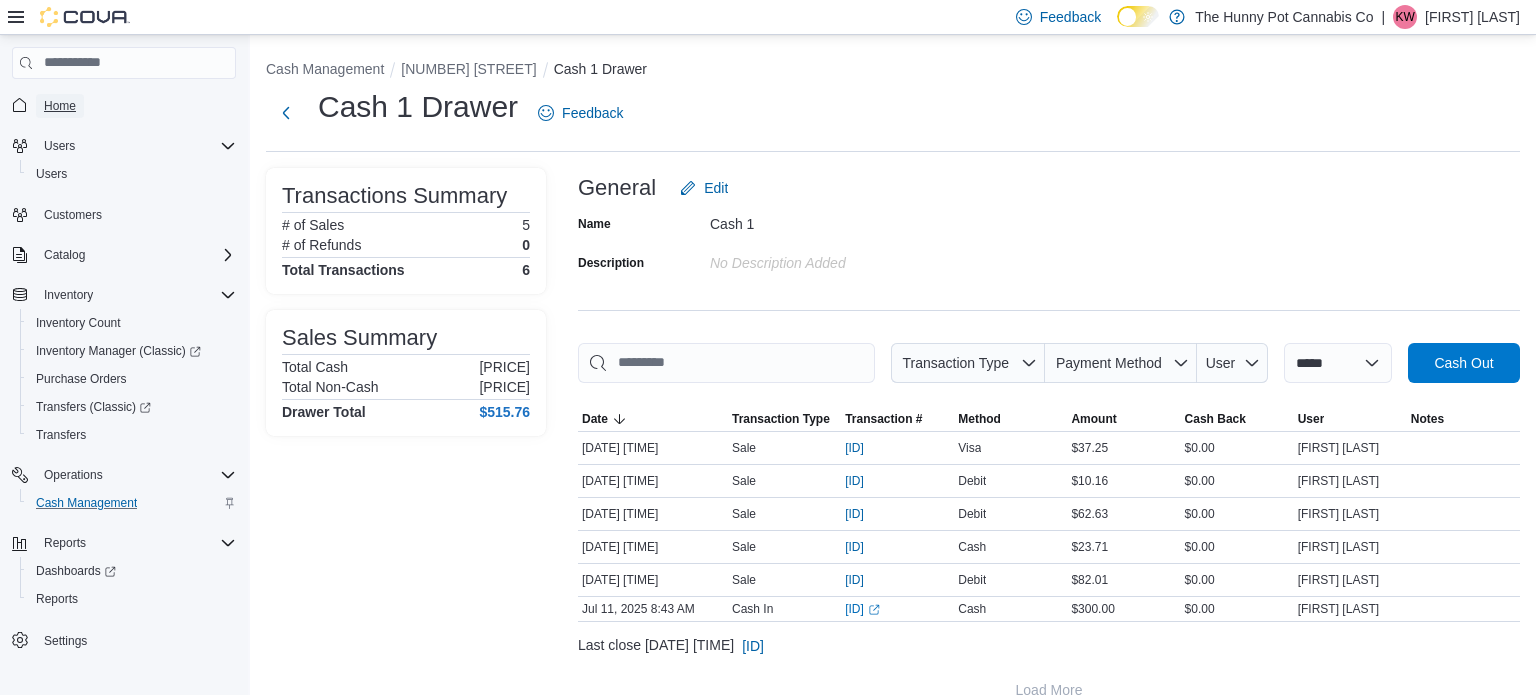 click on "Home" at bounding box center [60, 106] 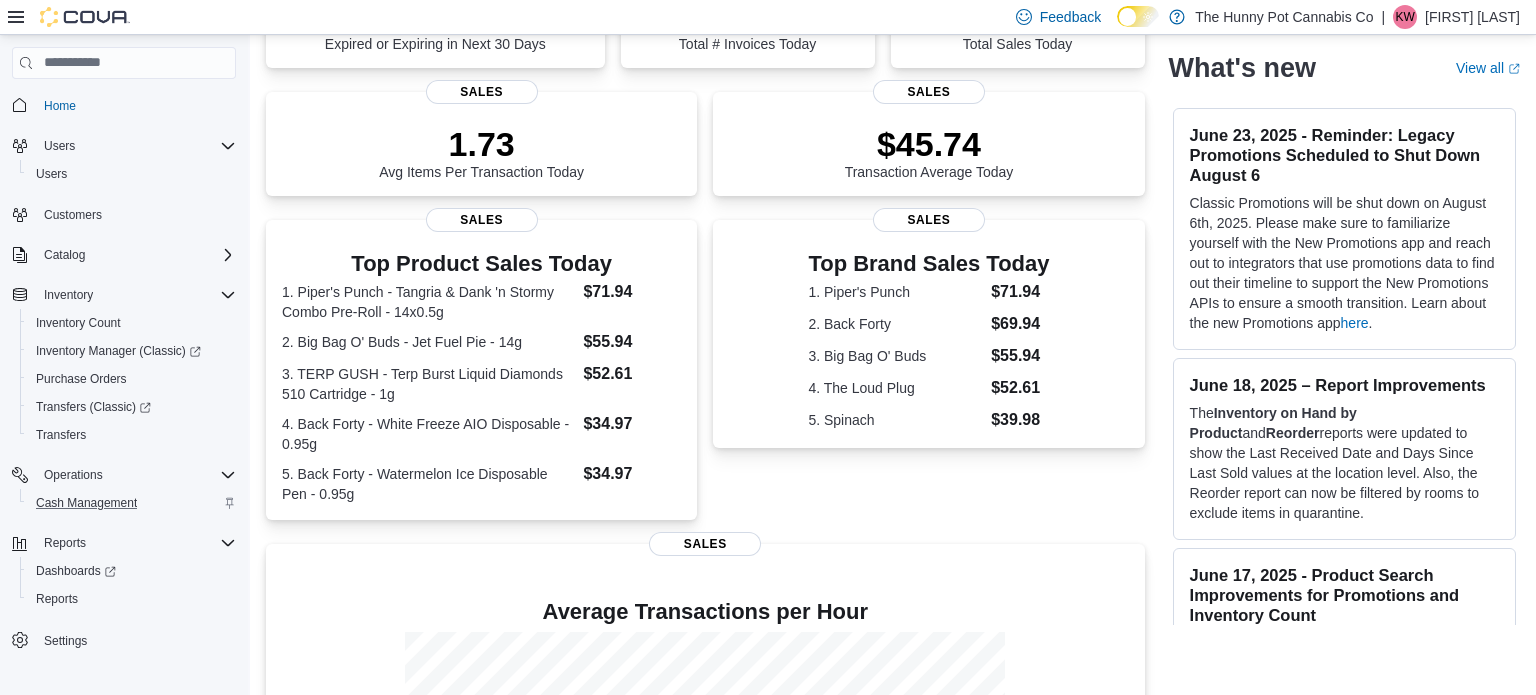 scroll, scrollTop: 0, scrollLeft: 0, axis: both 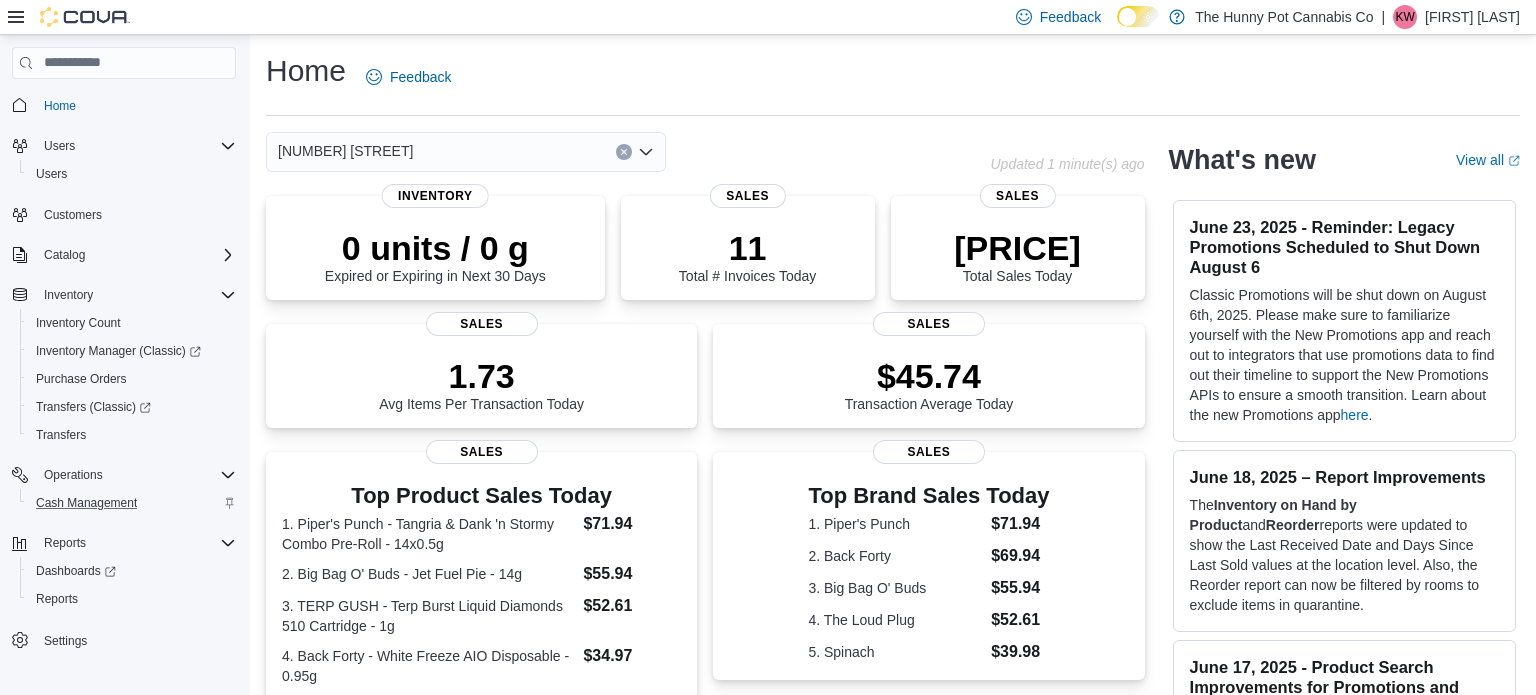 click 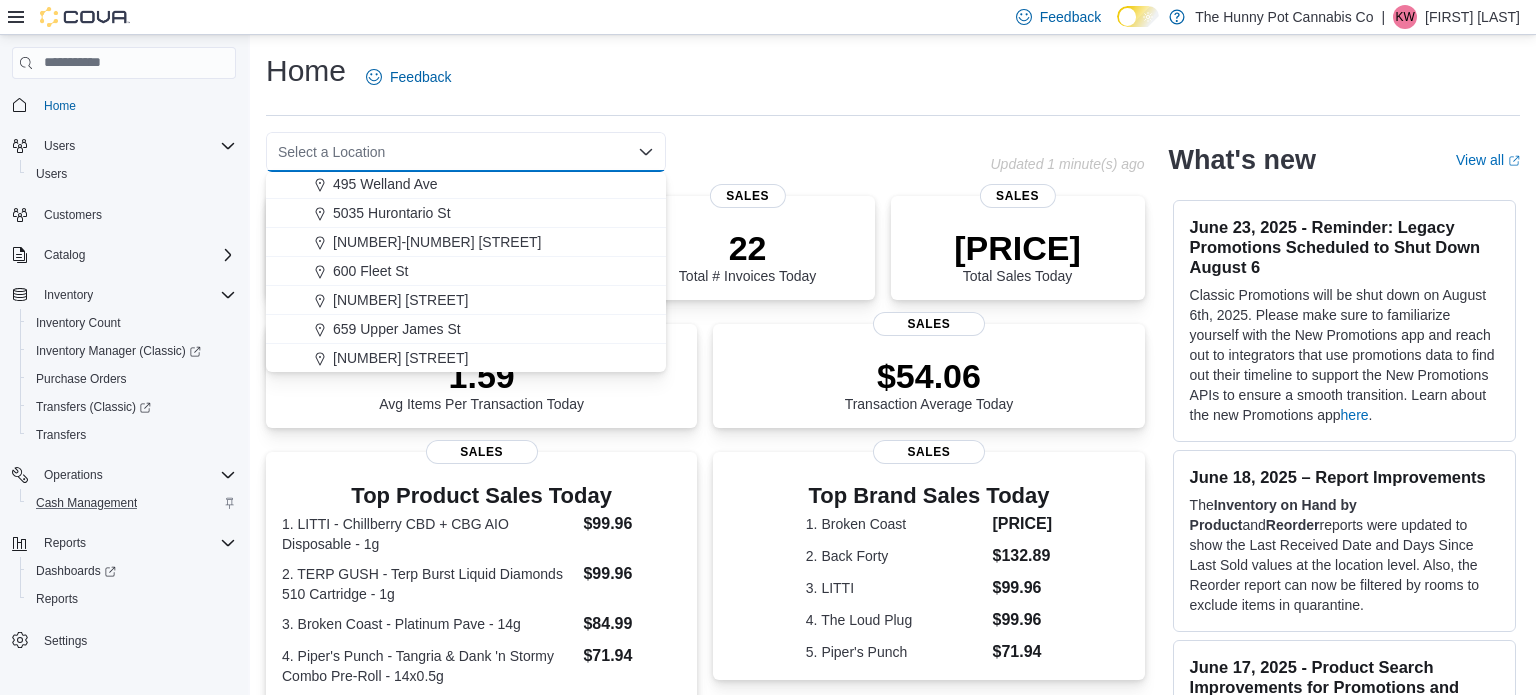scroll, scrollTop: 875, scrollLeft: 0, axis: vertical 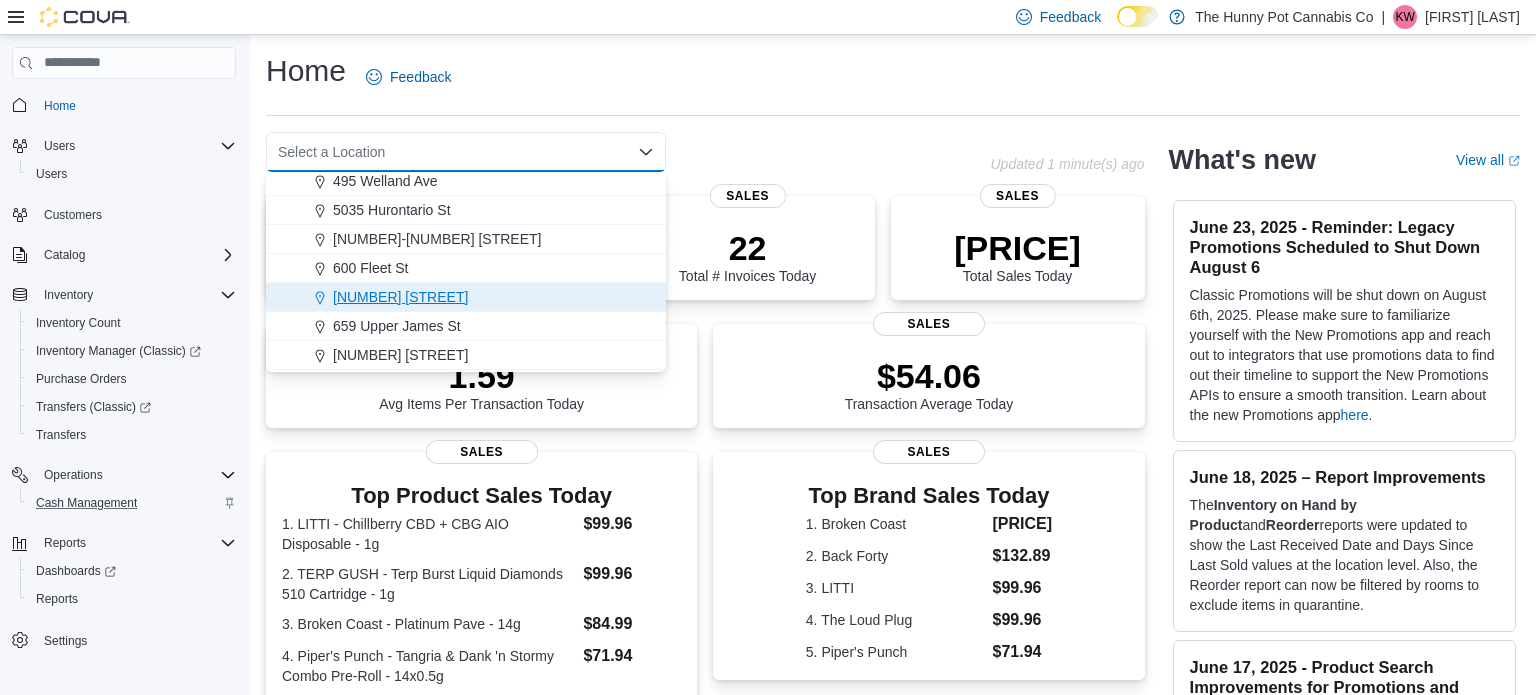 click on "[NUMBER] [STREET]" at bounding box center [400, 297] 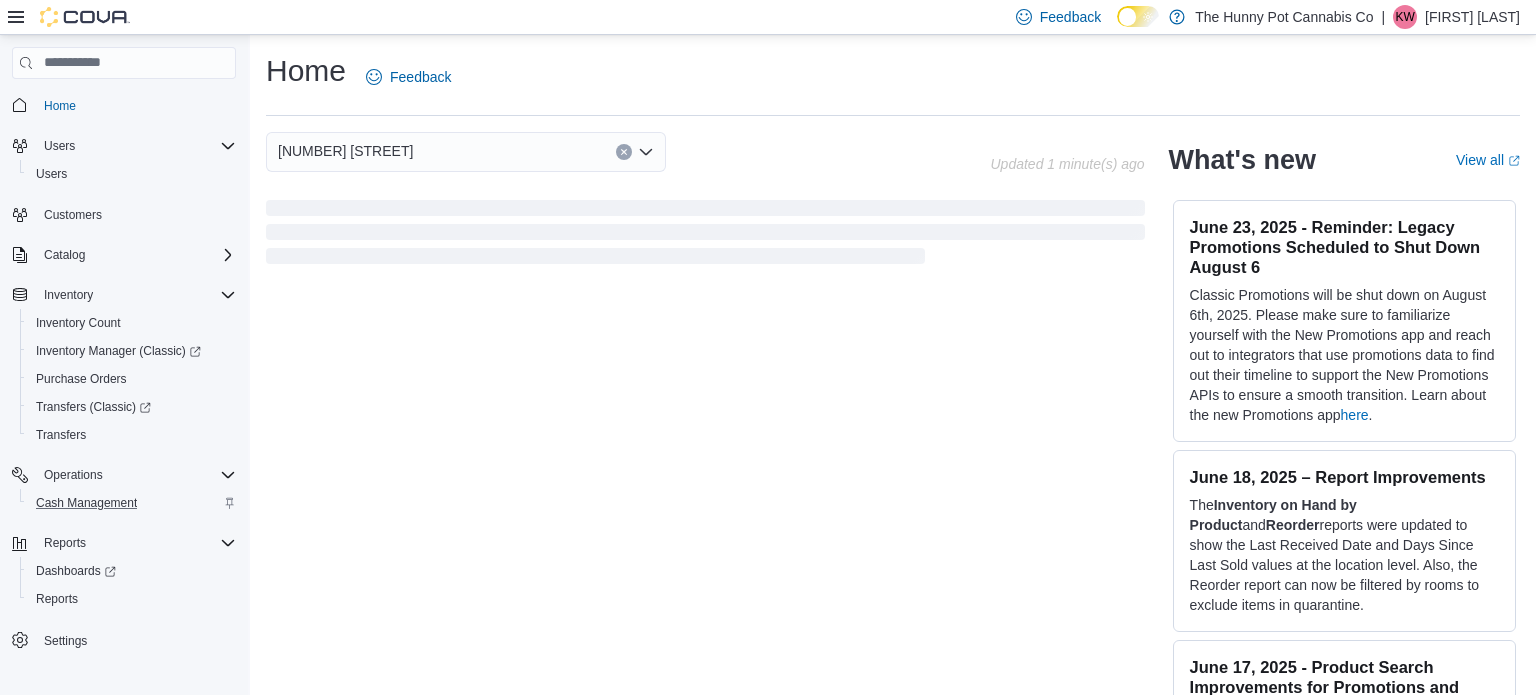 click on "Home Feedback" at bounding box center [893, 83] 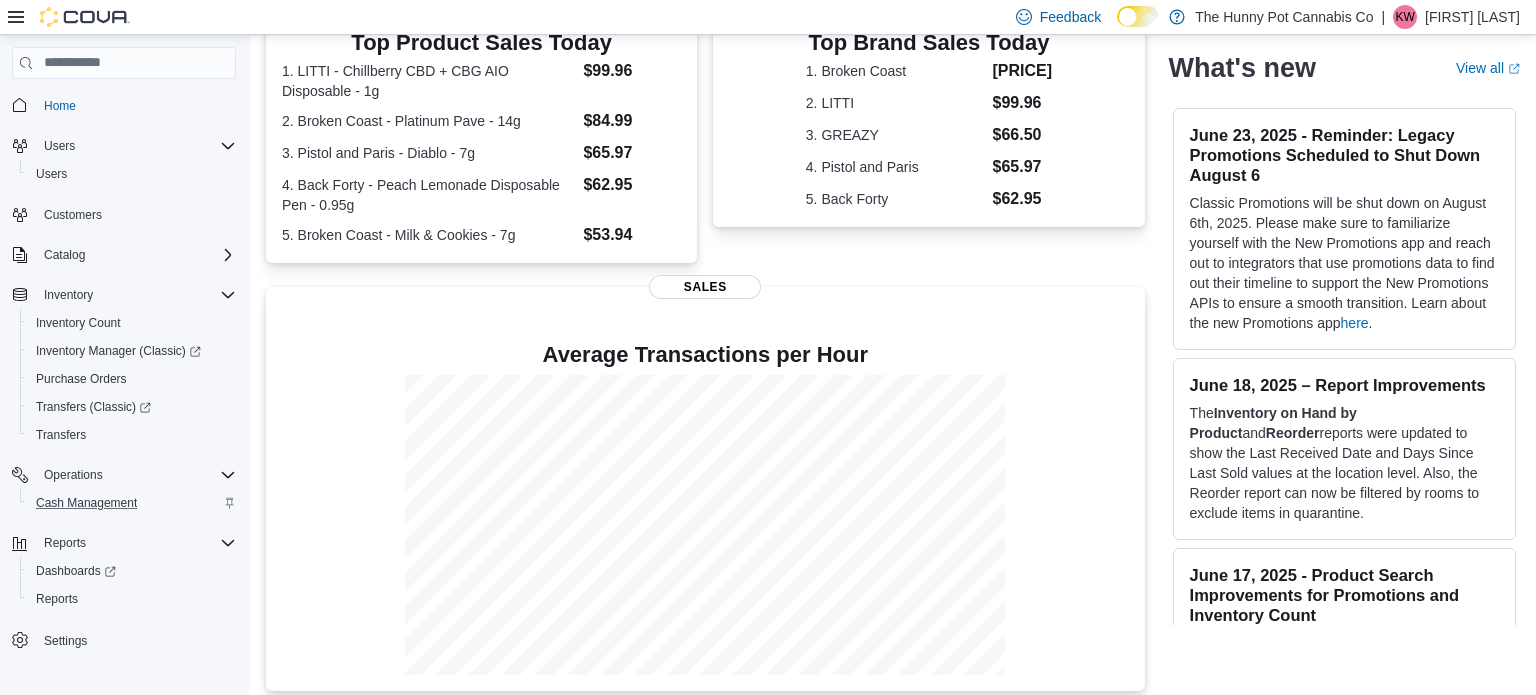 scroll, scrollTop: 0, scrollLeft: 0, axis: both 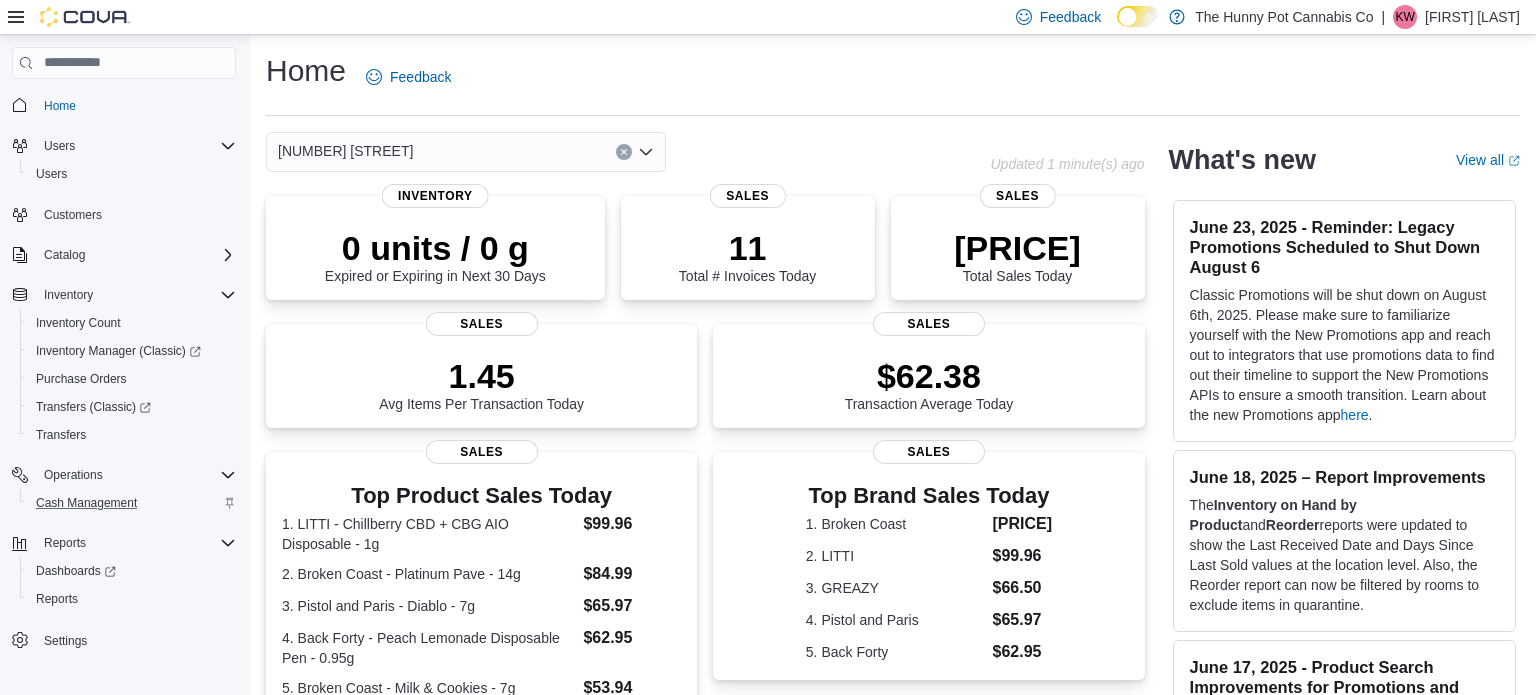 click at bounding box center [624, 152] 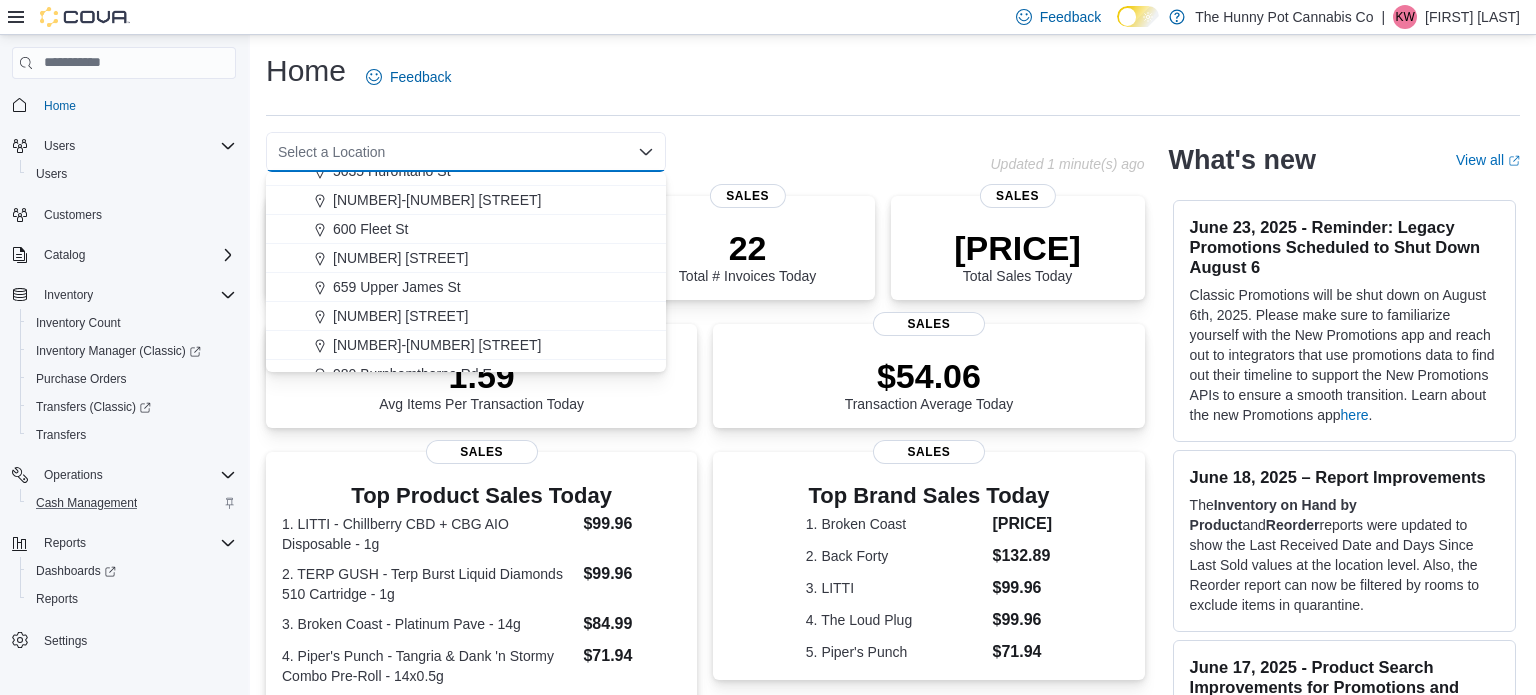 scroll, scrollTop: 950, scrollLeft: 0, axis: vertical 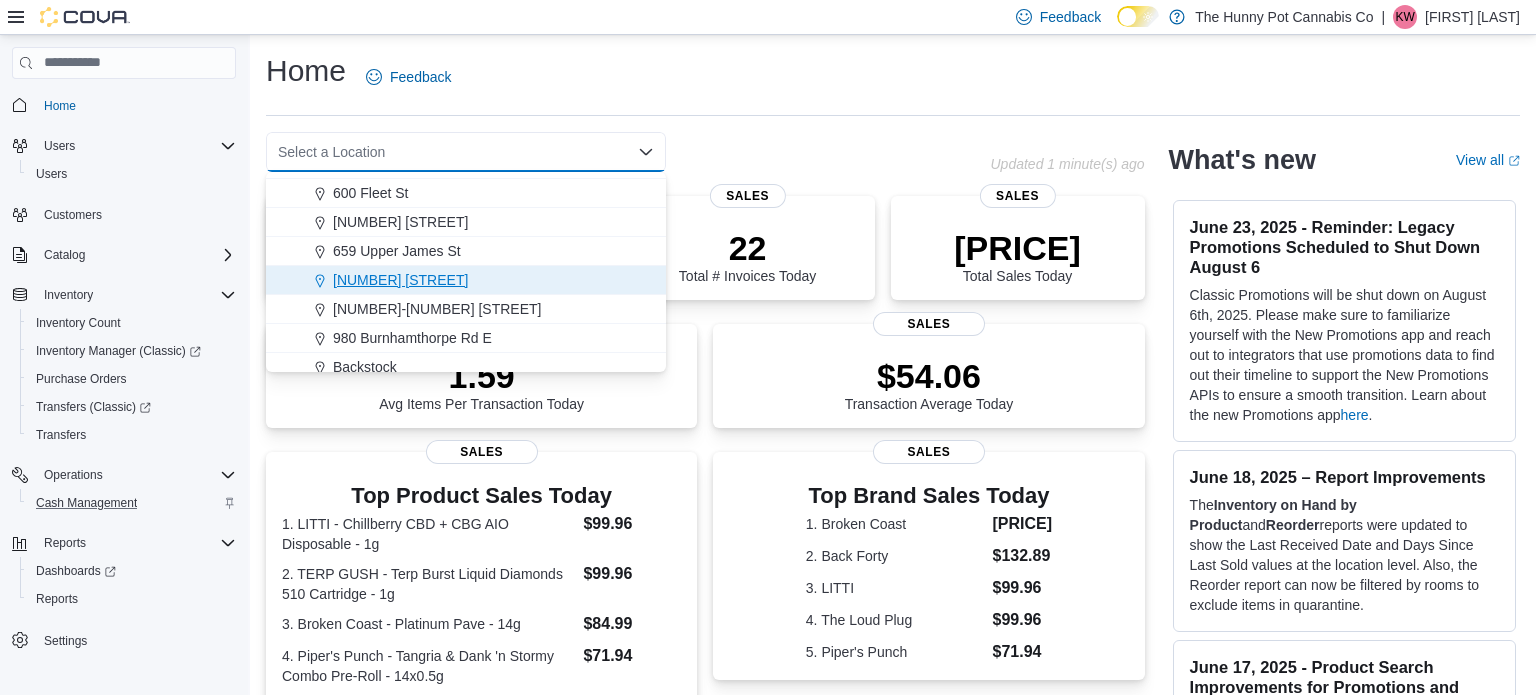 click on "[NUMBER] [STREET]" at bounding box center (400, 280) 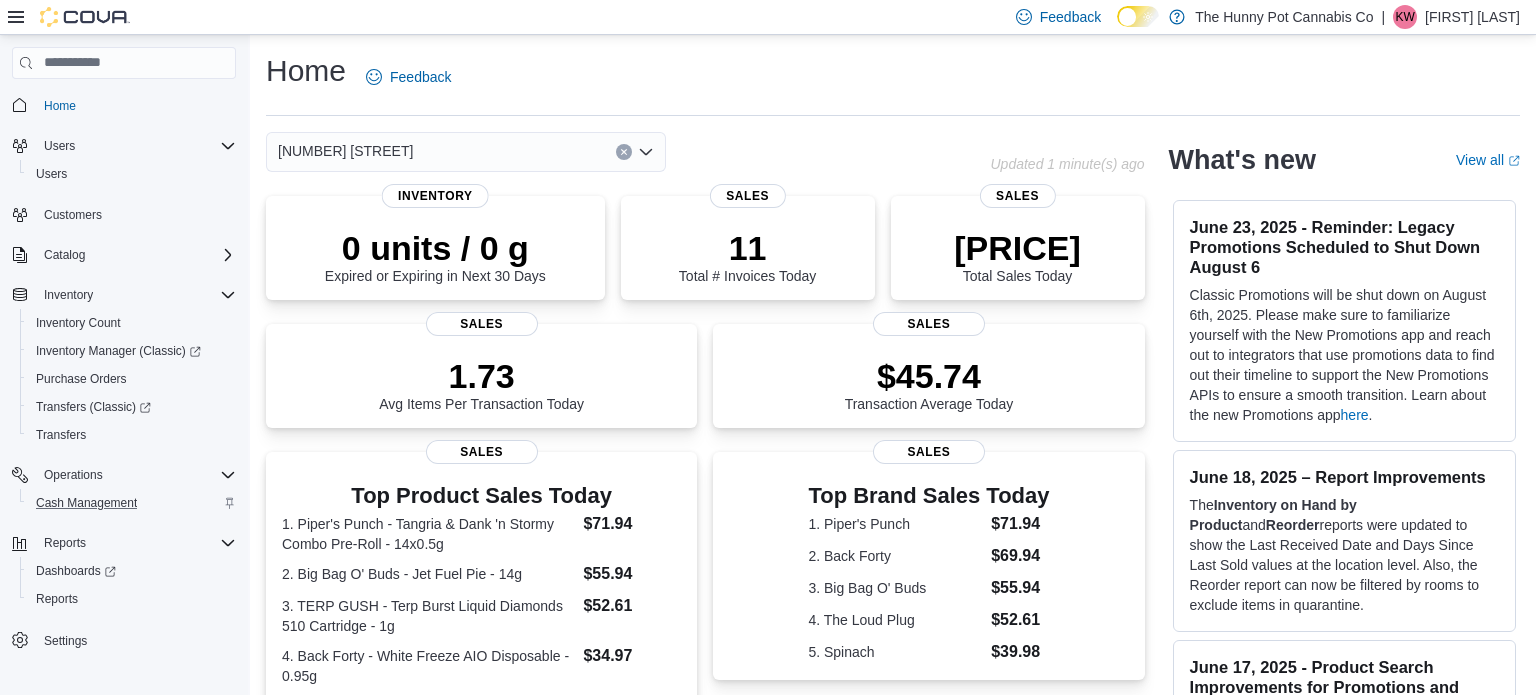 click on "[NUMBER] [STREET] Combo box. Selected. [NUMBER] [STREET]. Press Backspace to delete [NUMBER] [STREET]. Combo box input. Select a Location. Type some text or, to display a list of choices, press Down Arrow. To exit the list of choices, press Escape." at bounding box center (628, 152) 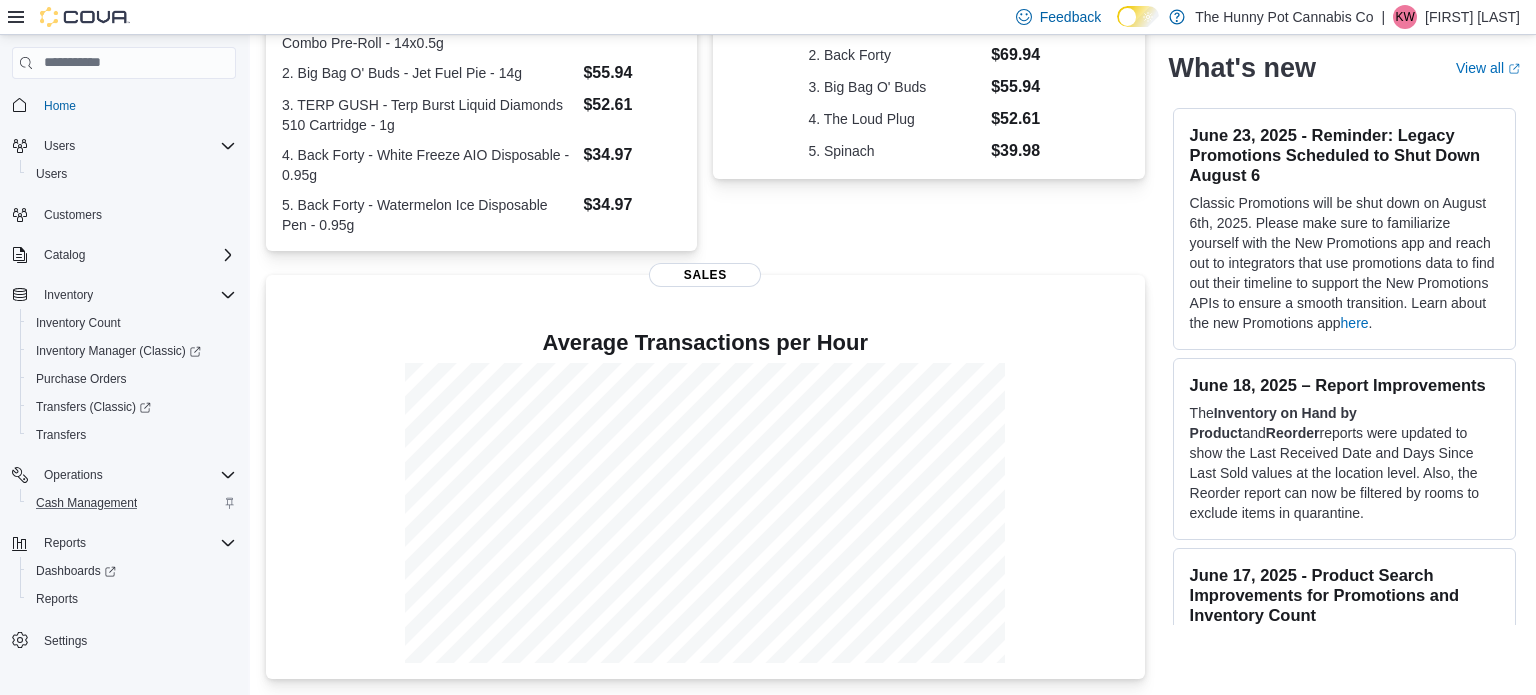 scroll, scrollTop: 0, scrollLeft: 0, axis: both 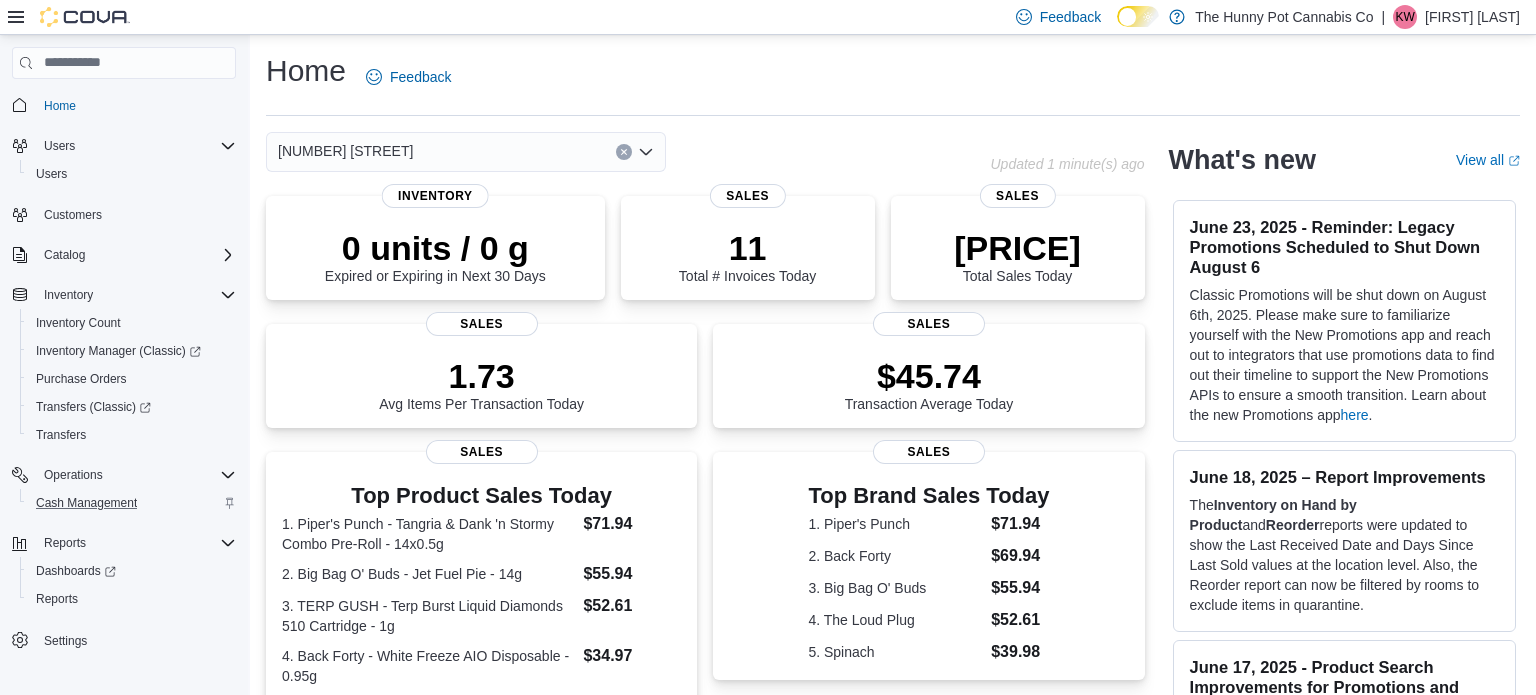 click on "[NUMBER] [STREET]" at bounding box center [628, 152] 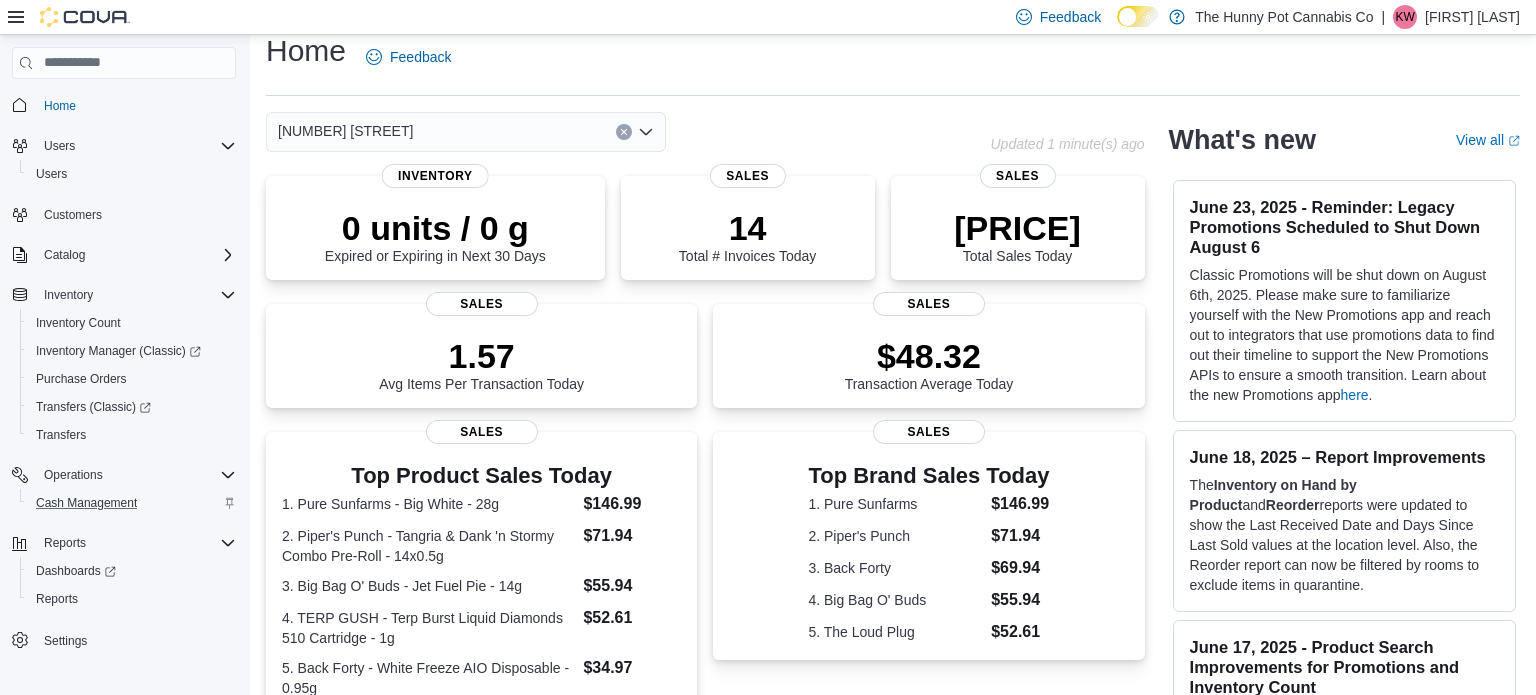 scroll, scrollTop: 0, scrollLeft: 0, axis: both 